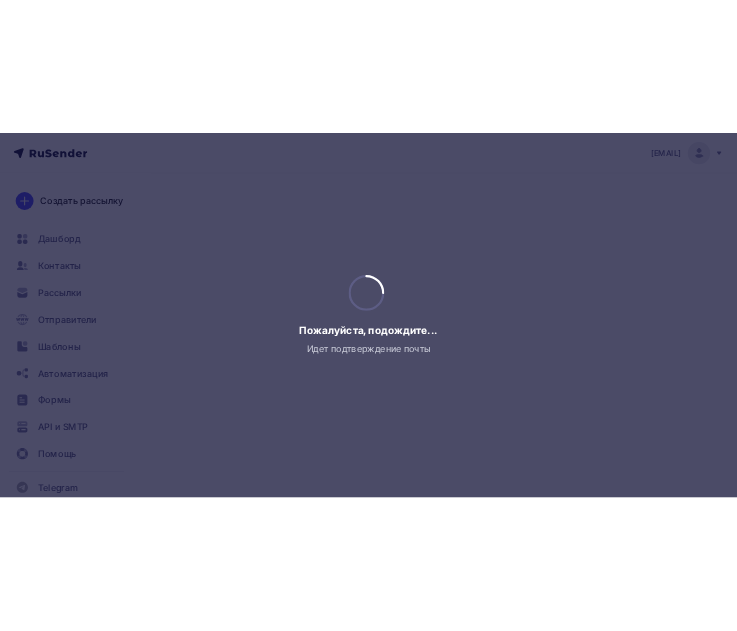 scroll, scrollTop: 0, scrollLeft: 0, axis: both 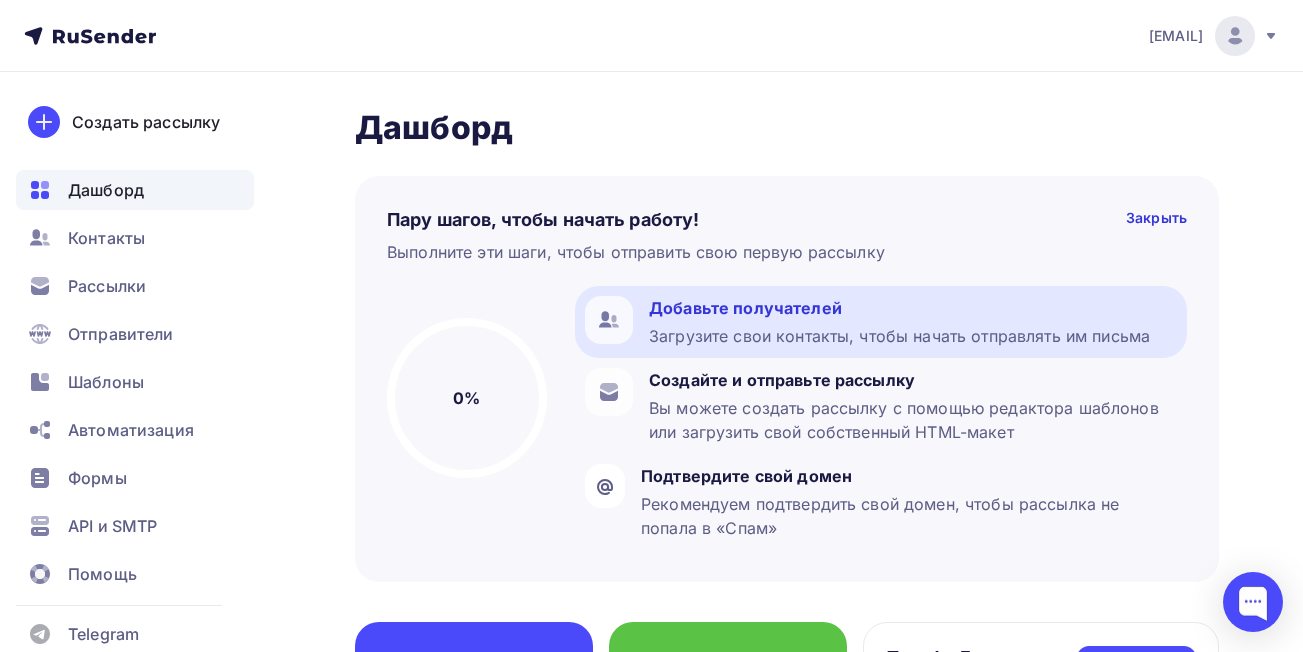 click on "Добавьте получателей" at bounding box center (899, 308) 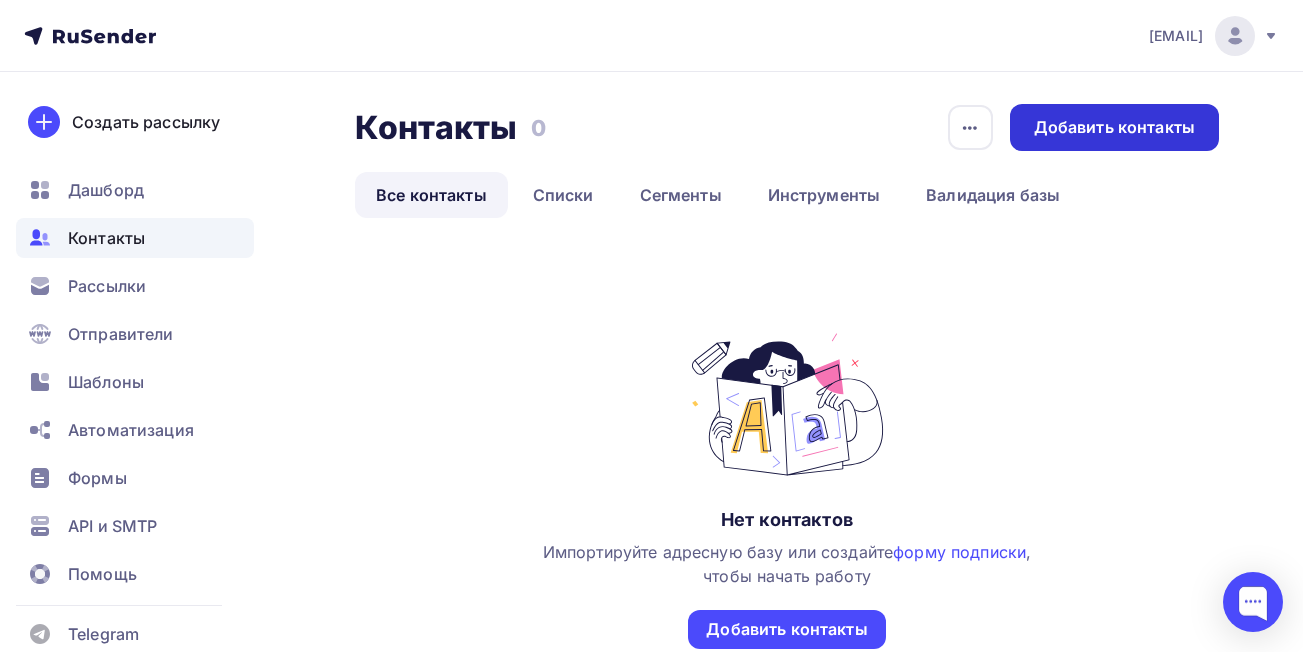 click on "Добавить контакты" at bounding box center (1114, 127) 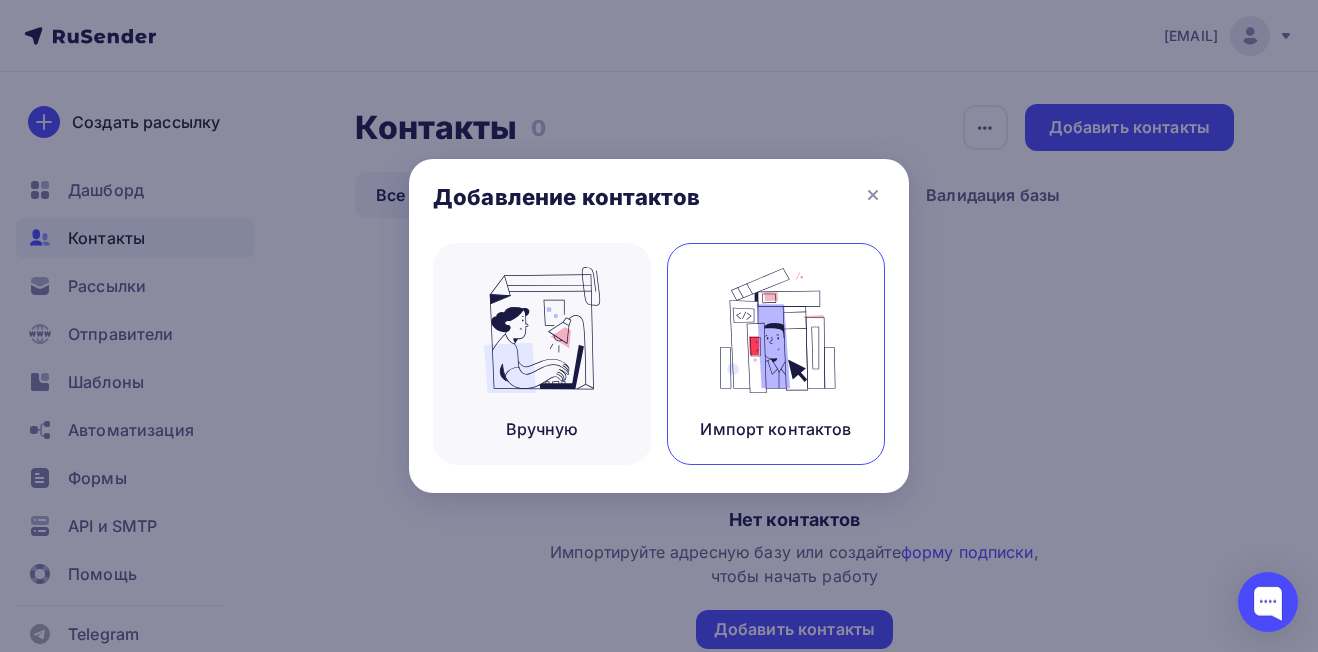 click on "Импорт контактов" at bounding box center (542, 429) 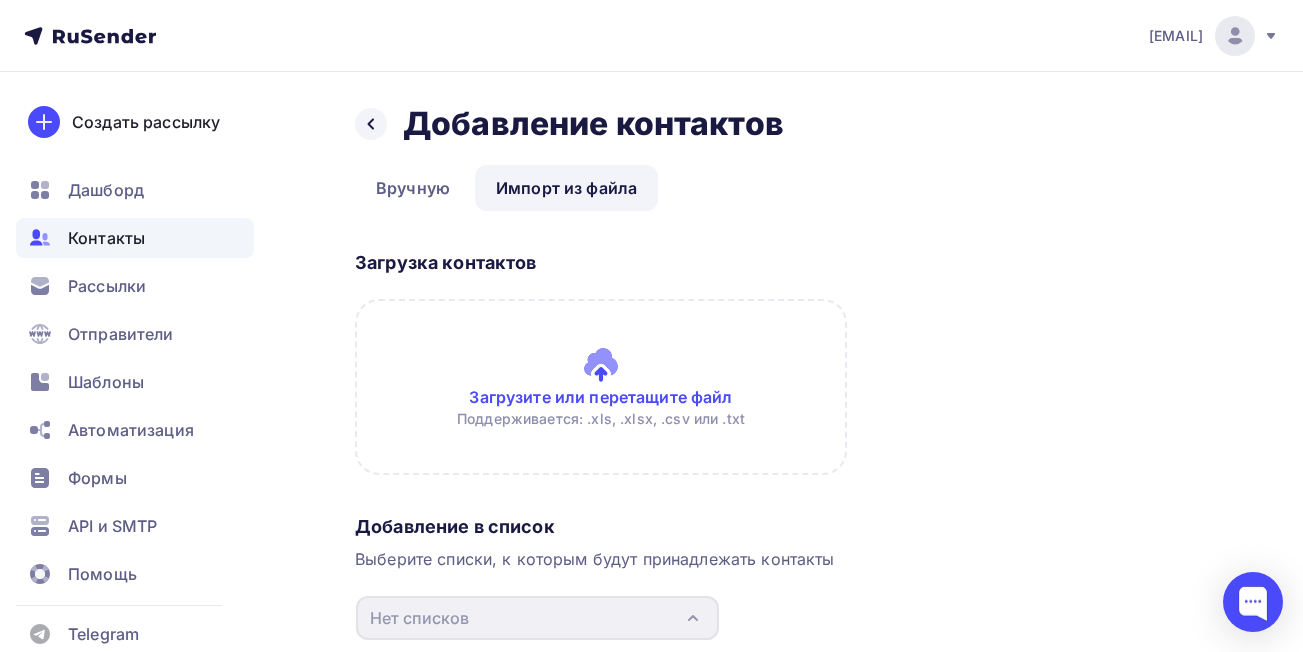 click on "Импорт из файла" at bounding box center [566, 188] 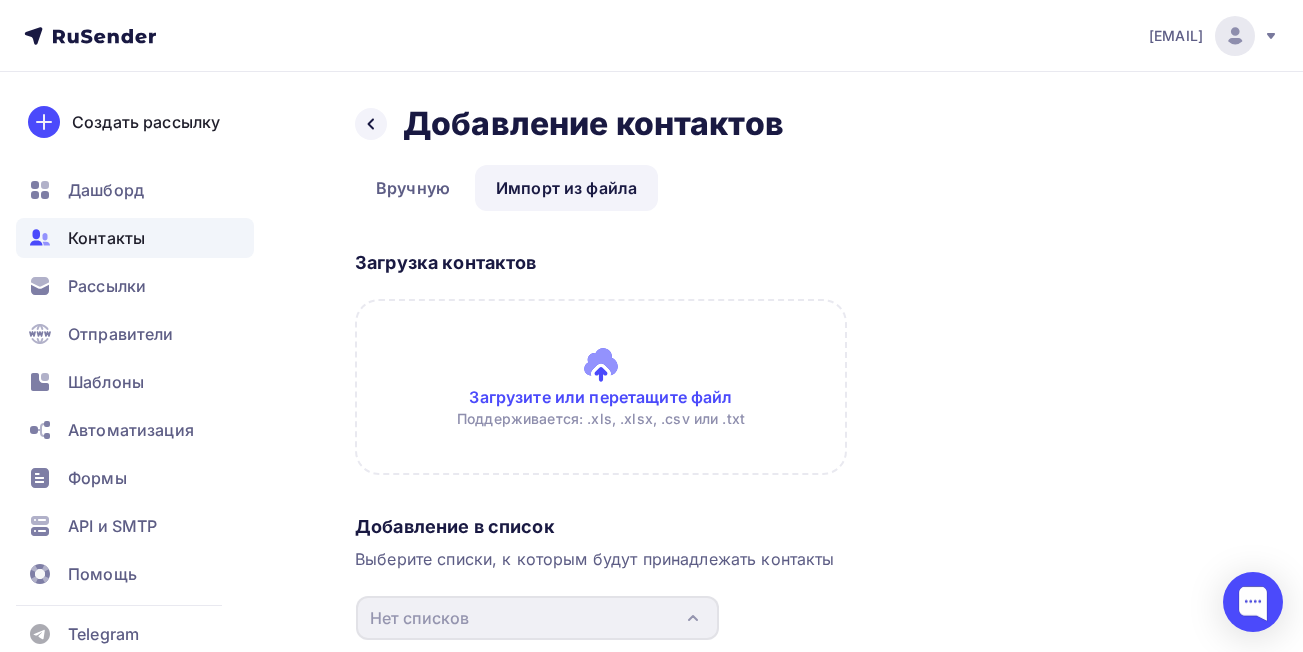 click at bounding box center (601, 387) 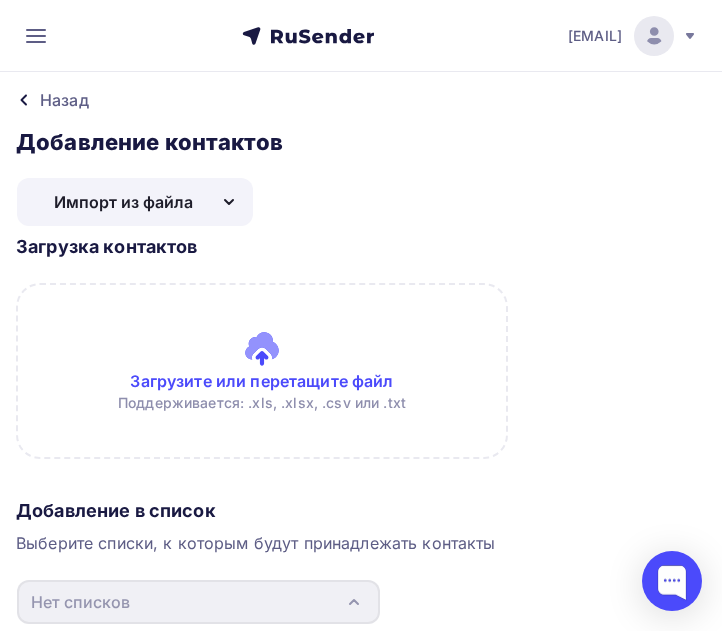 type on "C:\fakepath\адреса ангерск 1 email adress.docx" 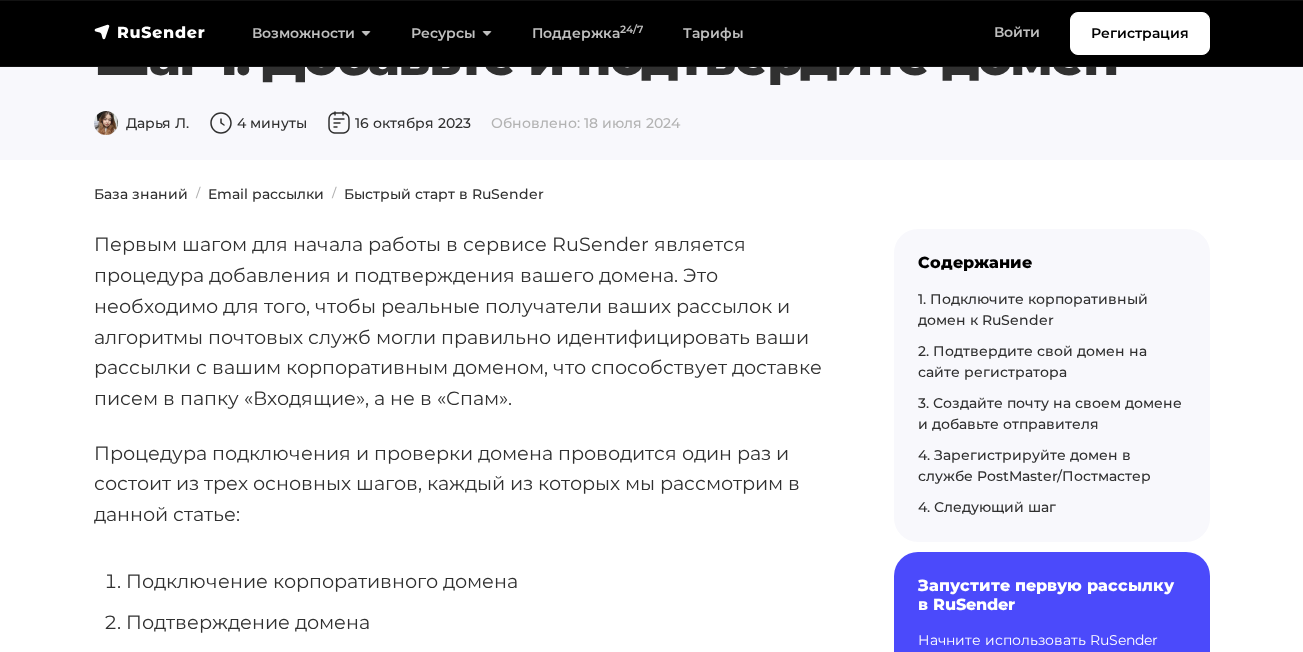 scroll, scrollTop: 0, scrollLeft: 0, axis: both 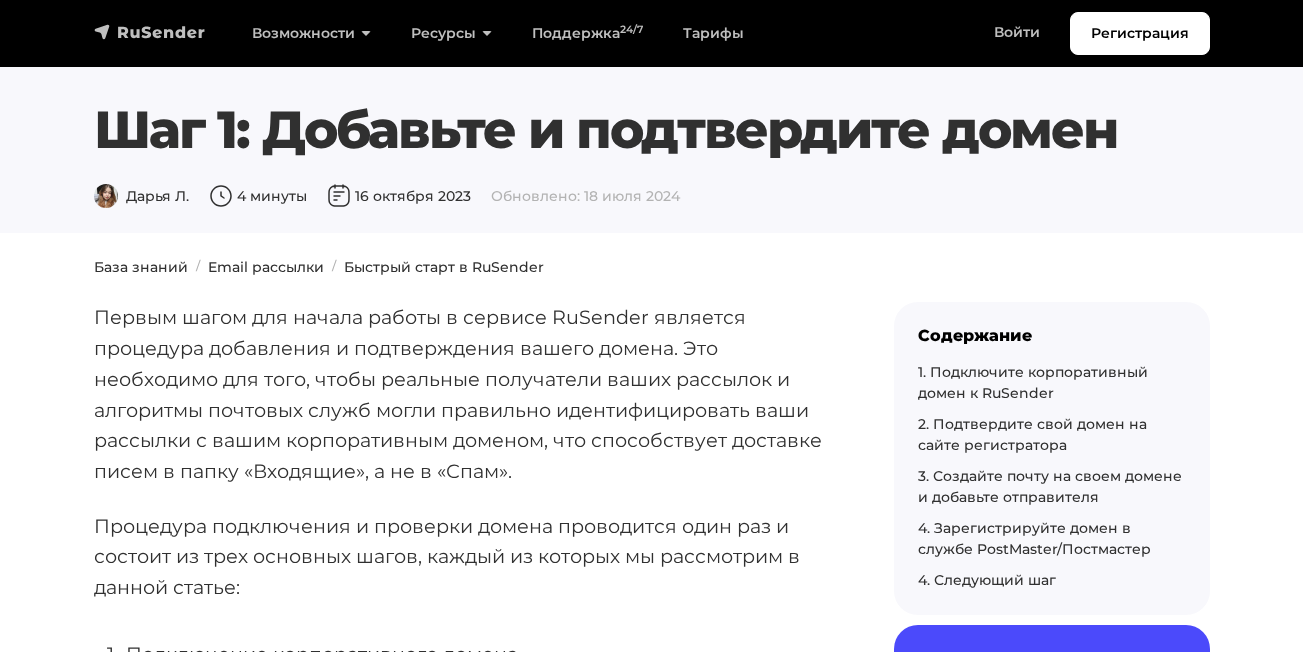 click at bounding box center [150, 32] 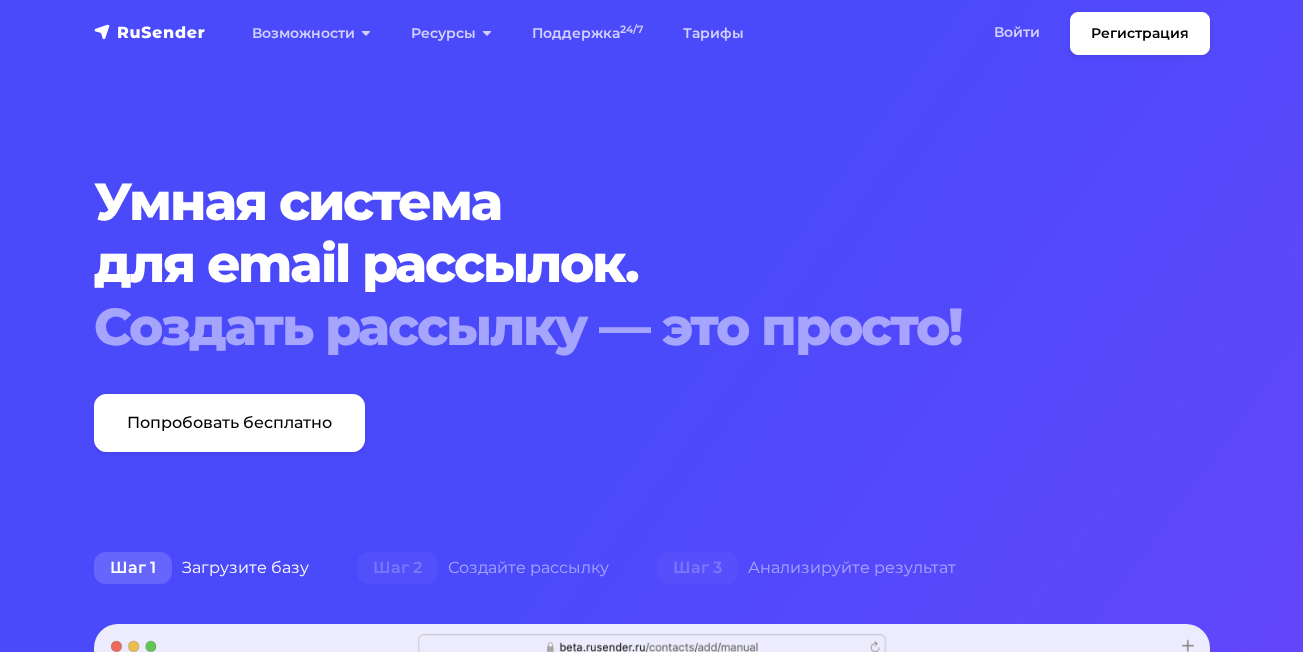 scroll, scrollTop: 0, scrollLeft: 0, axis: both 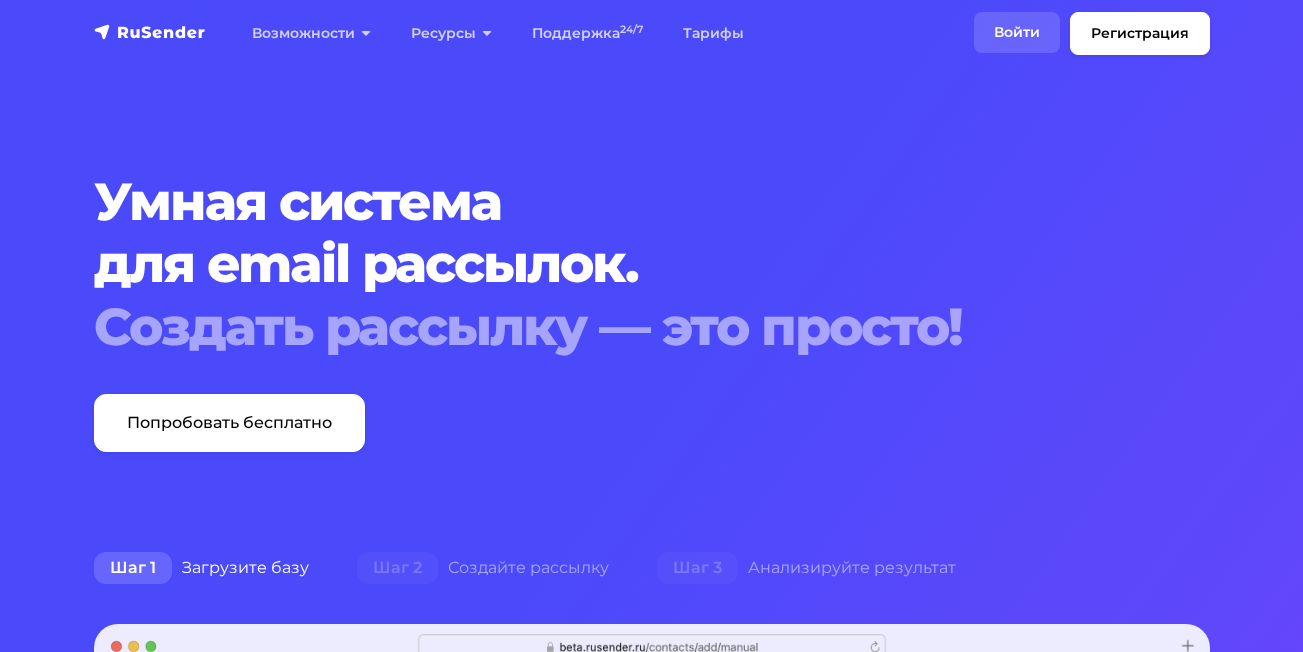 click on "Войти" at bounding box center [1017, 32] 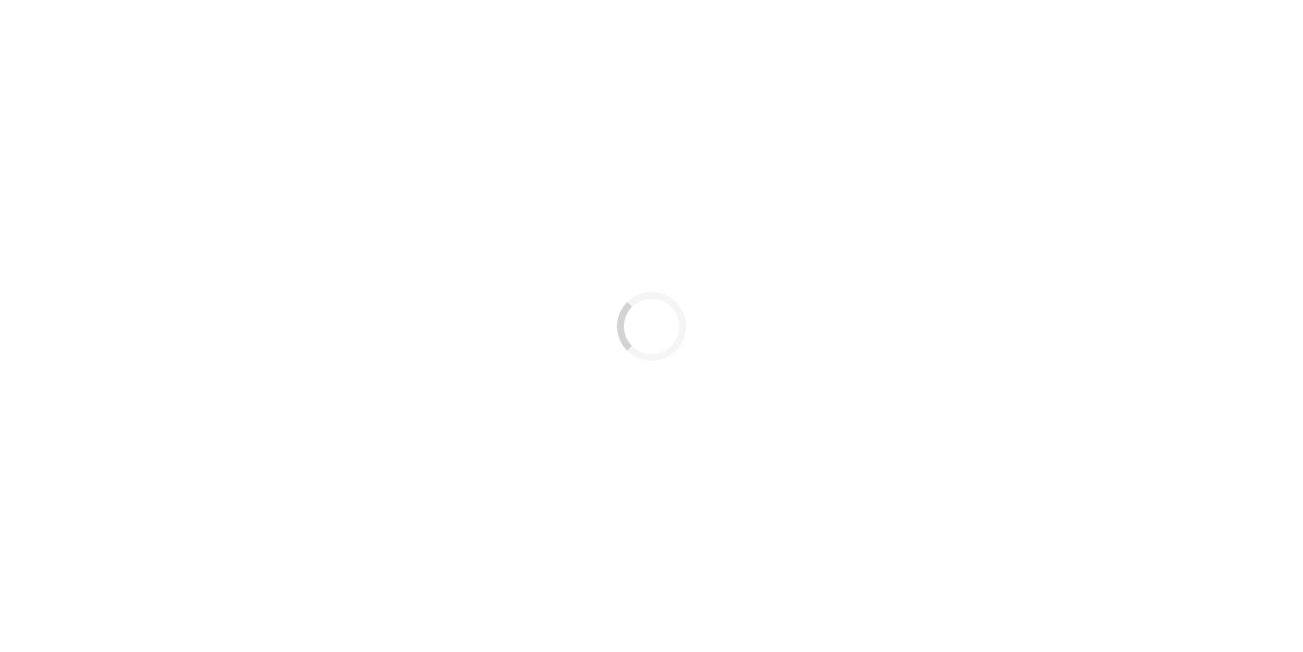 scroll, scrollTop: 0, scrollLeft: 0, axis: both 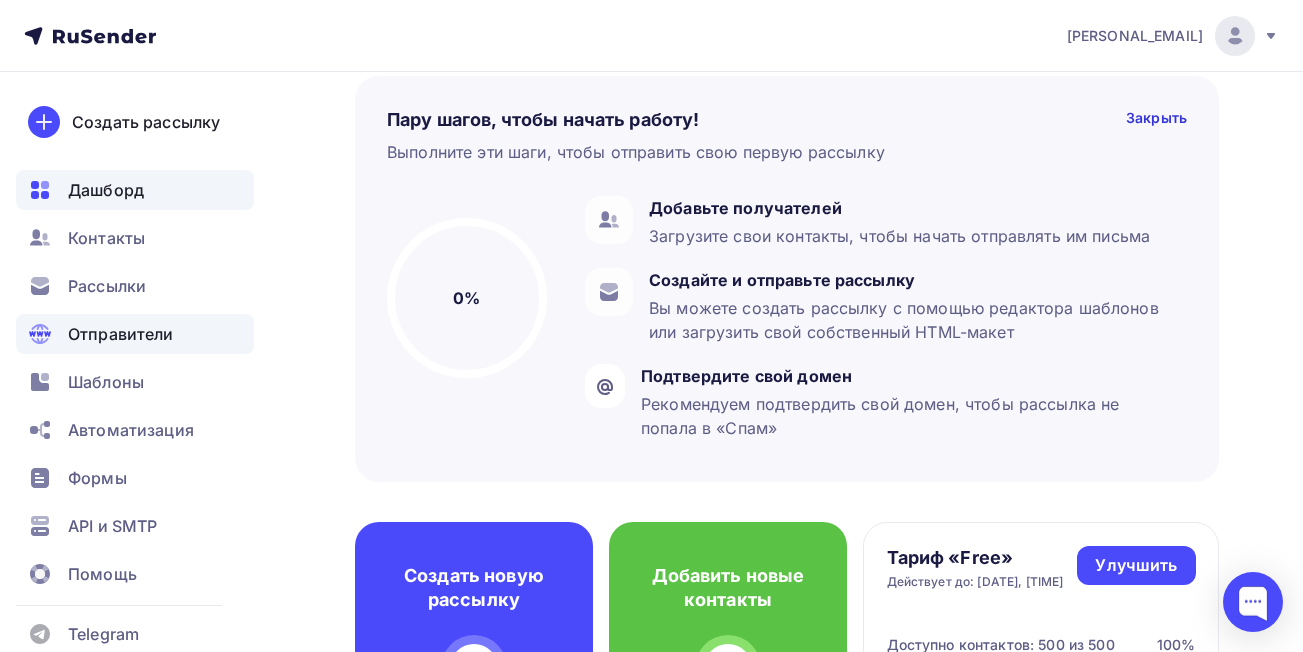 click on "Отправители" at bounding box center [121, 334] 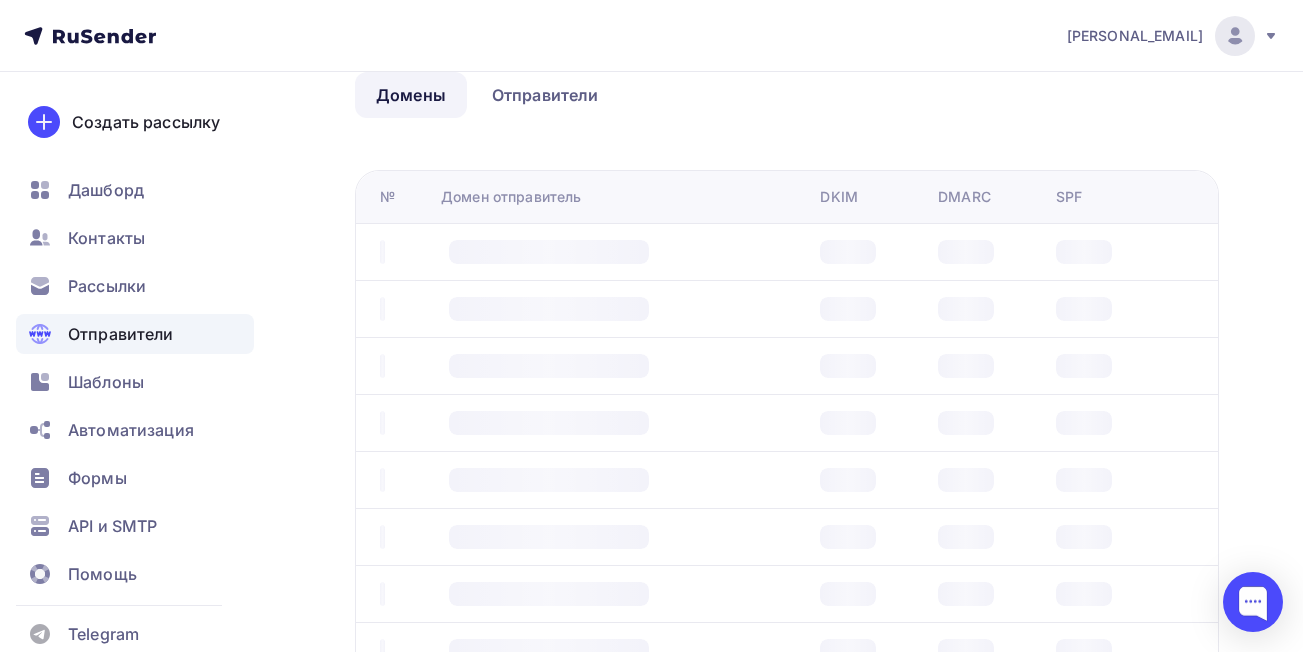 scroll, scrollTop: 0, scrollLeft: 0, axis: both 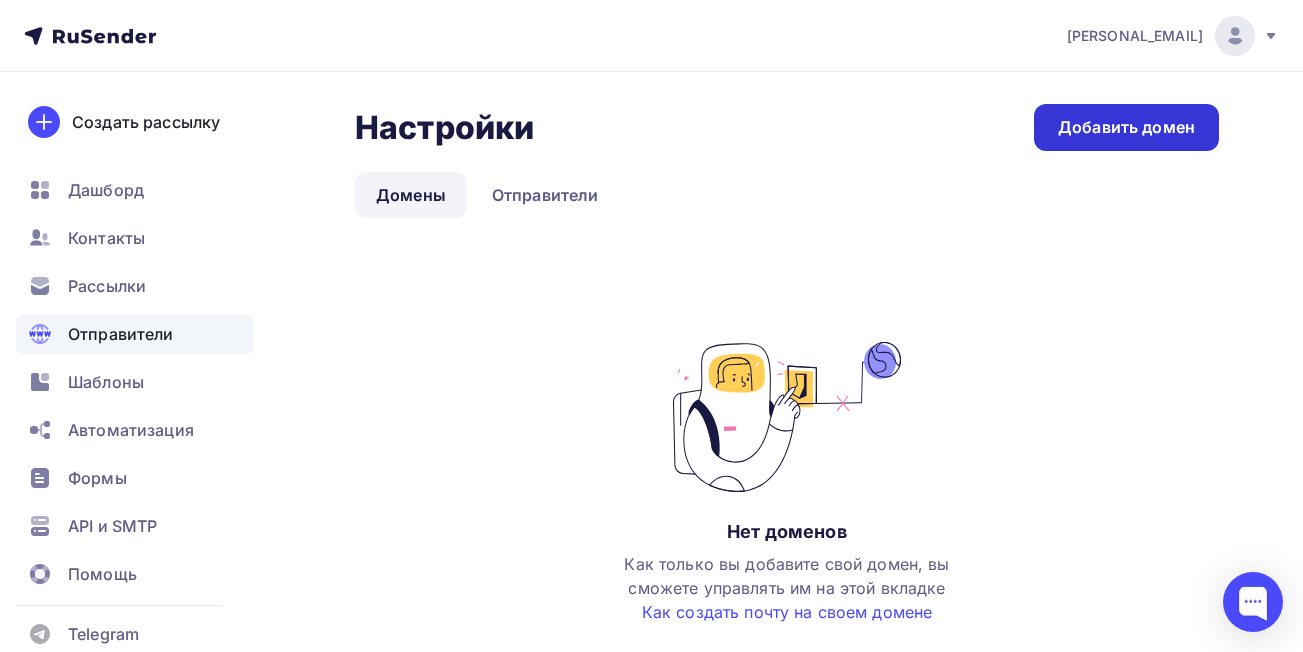 click on "Добавить домен" at bounding box center (1126, 127) 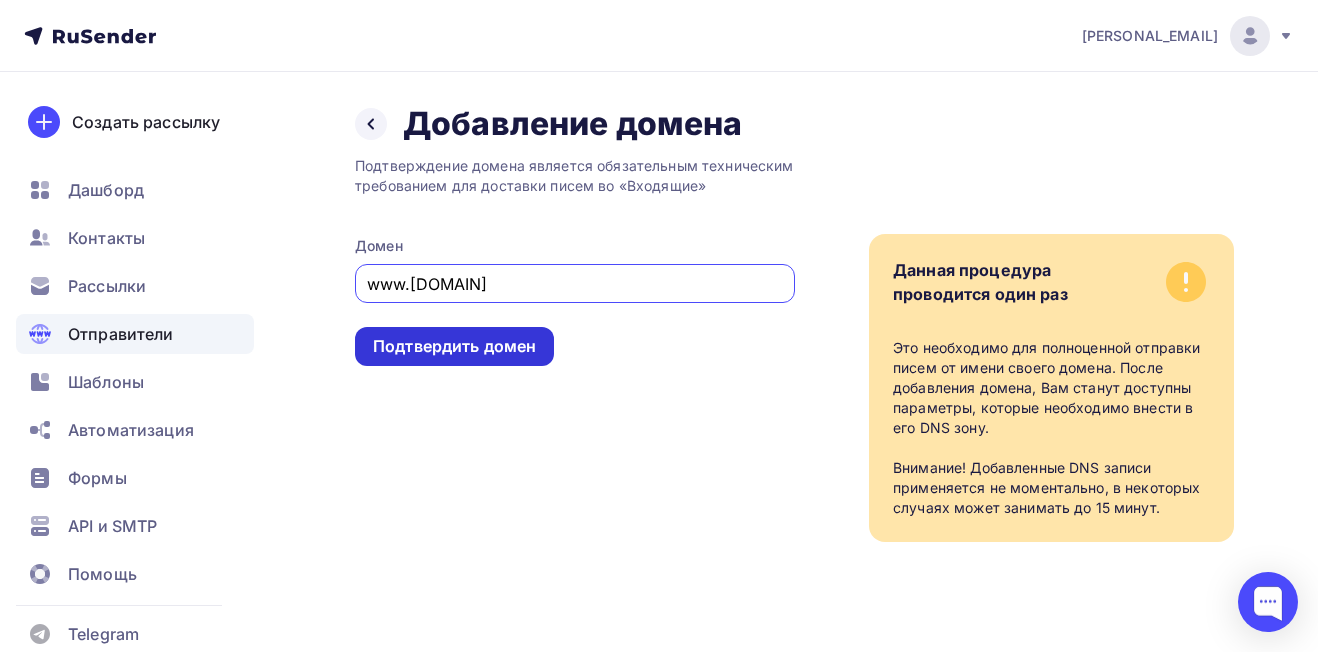 type on "www.tepsan.ru" 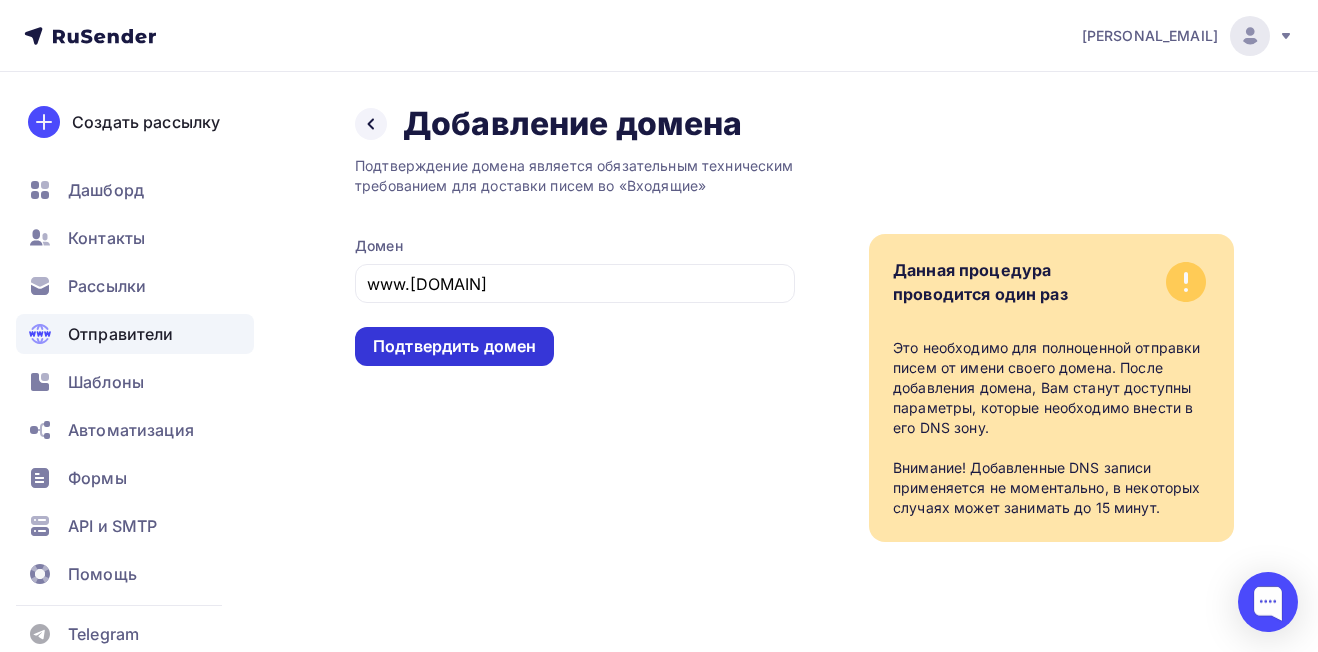 click on "Подтвердить домен" at bounding box center (454, 346) 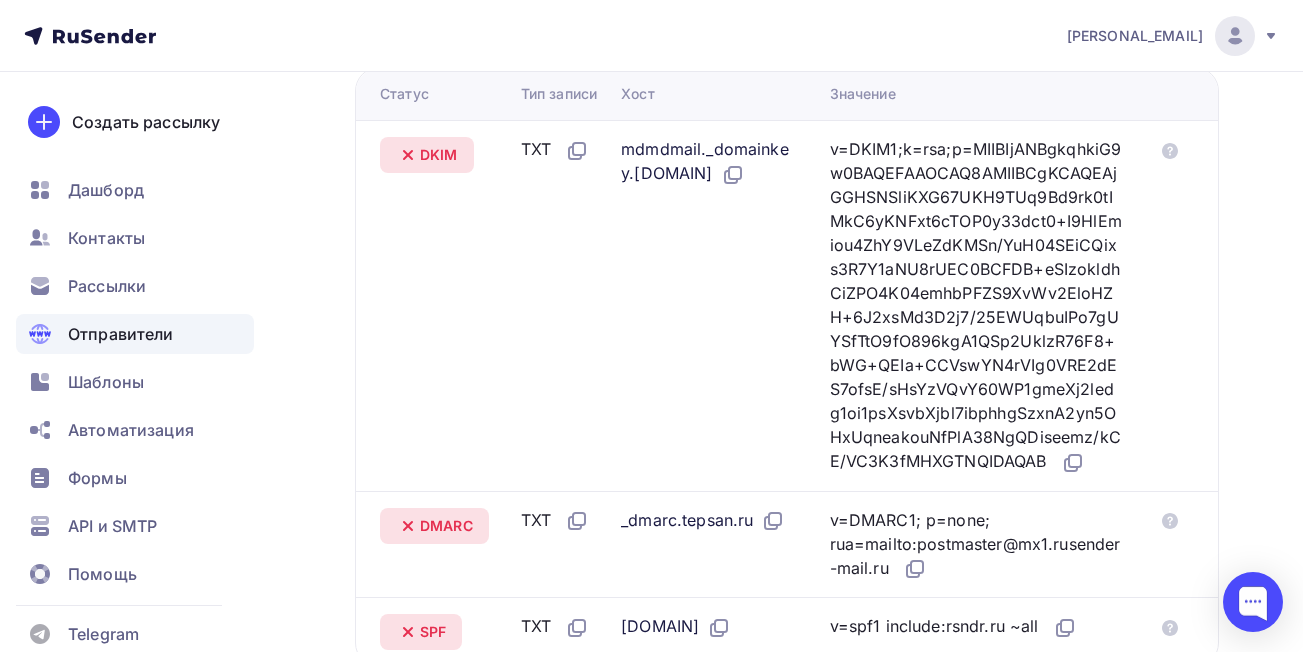 scroll, scrollTop: 554, scrollLeft: 0, axis: vertical 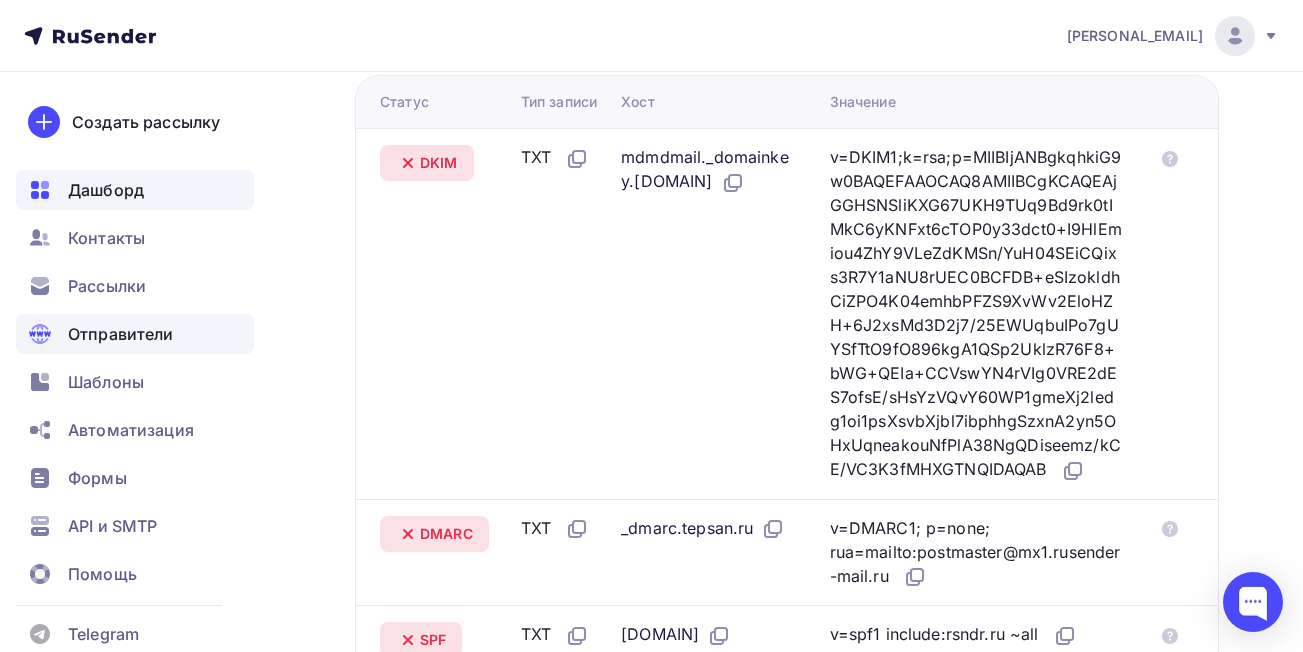 click on "Дашборд" at bounding box center (106, 190) 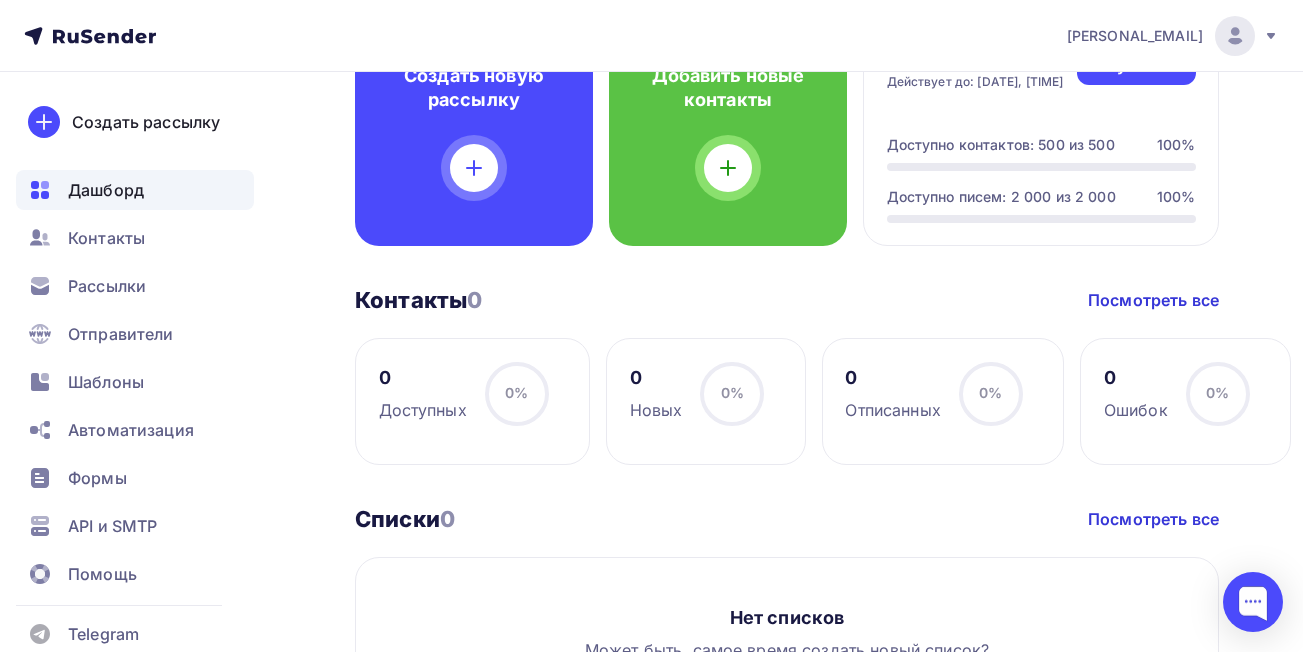 scroll, scrollTop: 500, scrollLeft: 0, axis: vertical 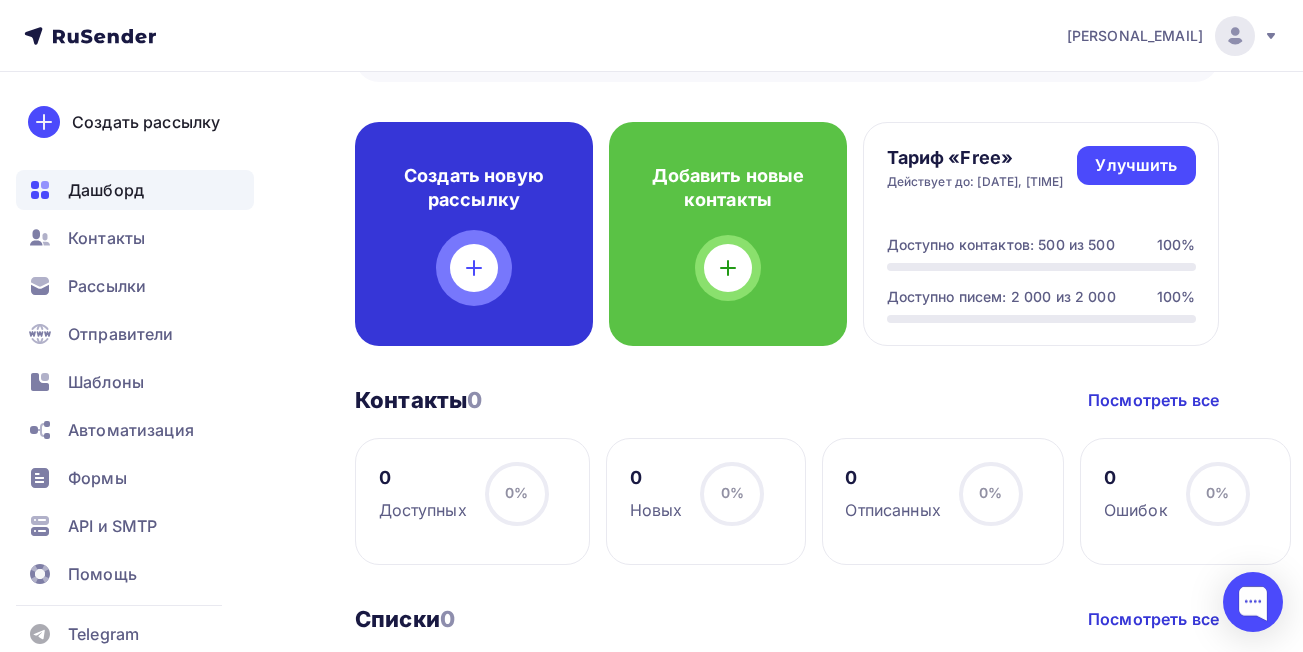 click at bounding box center (474, 268) 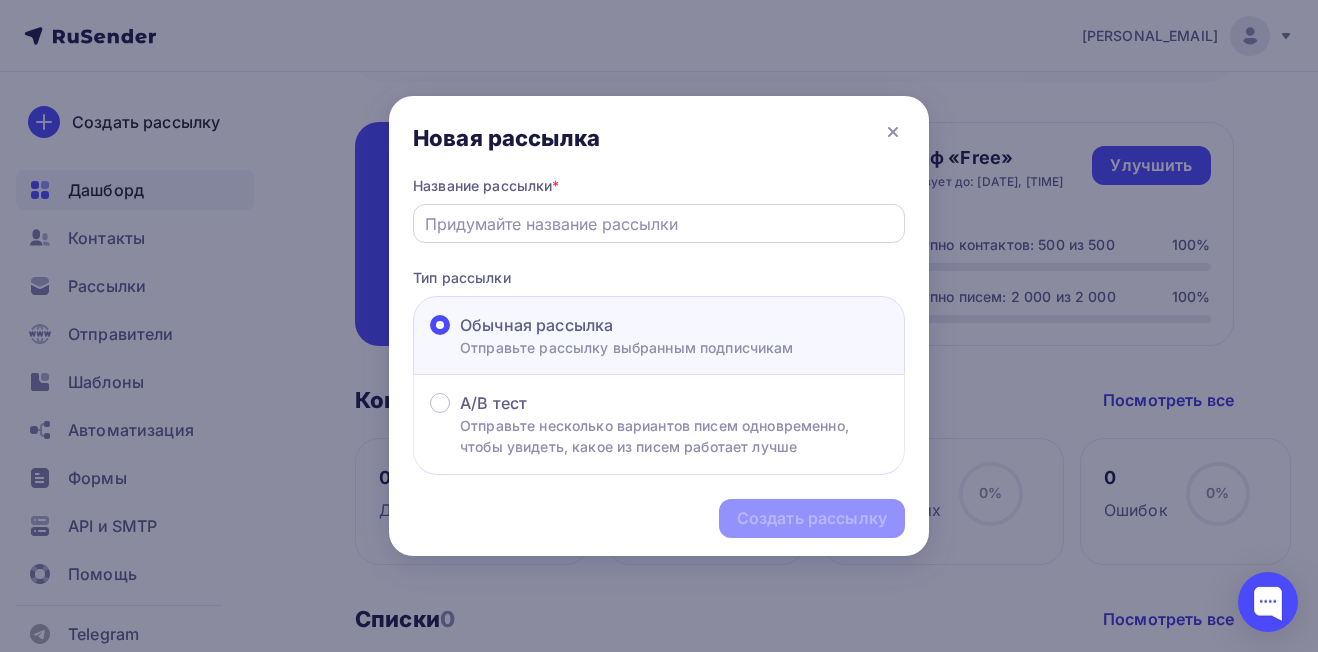 click at bounding box center (659, 224) 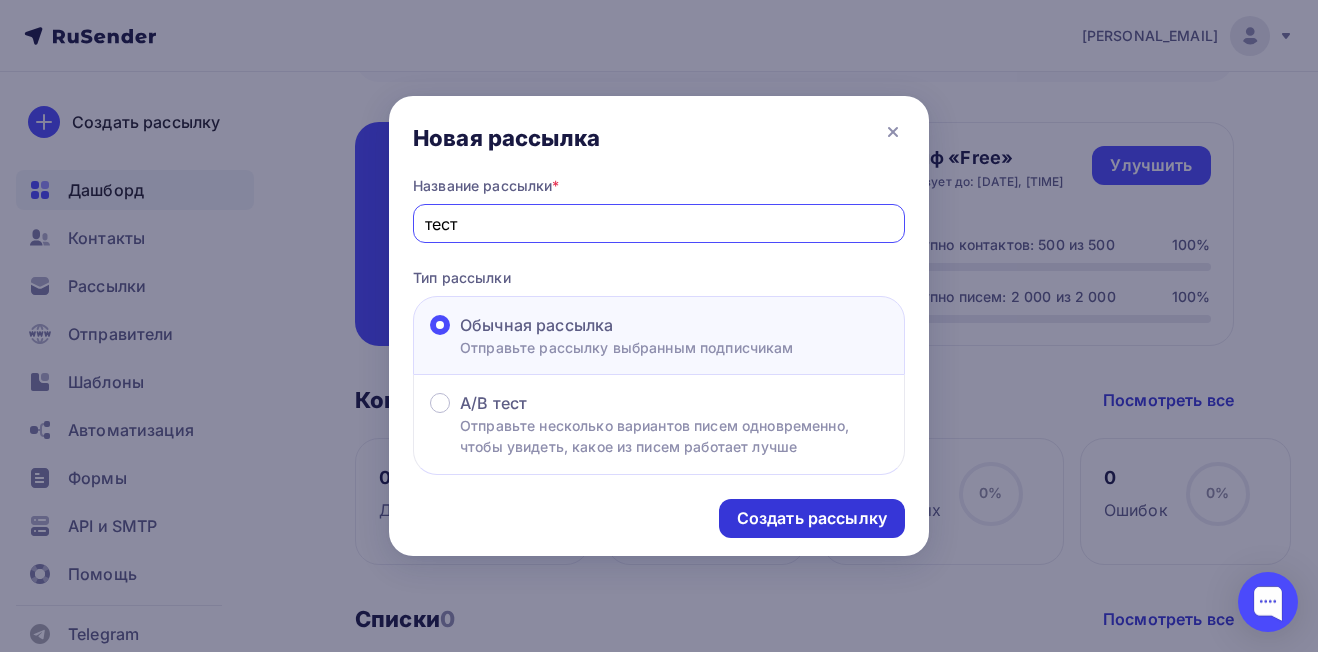 type on "тест" 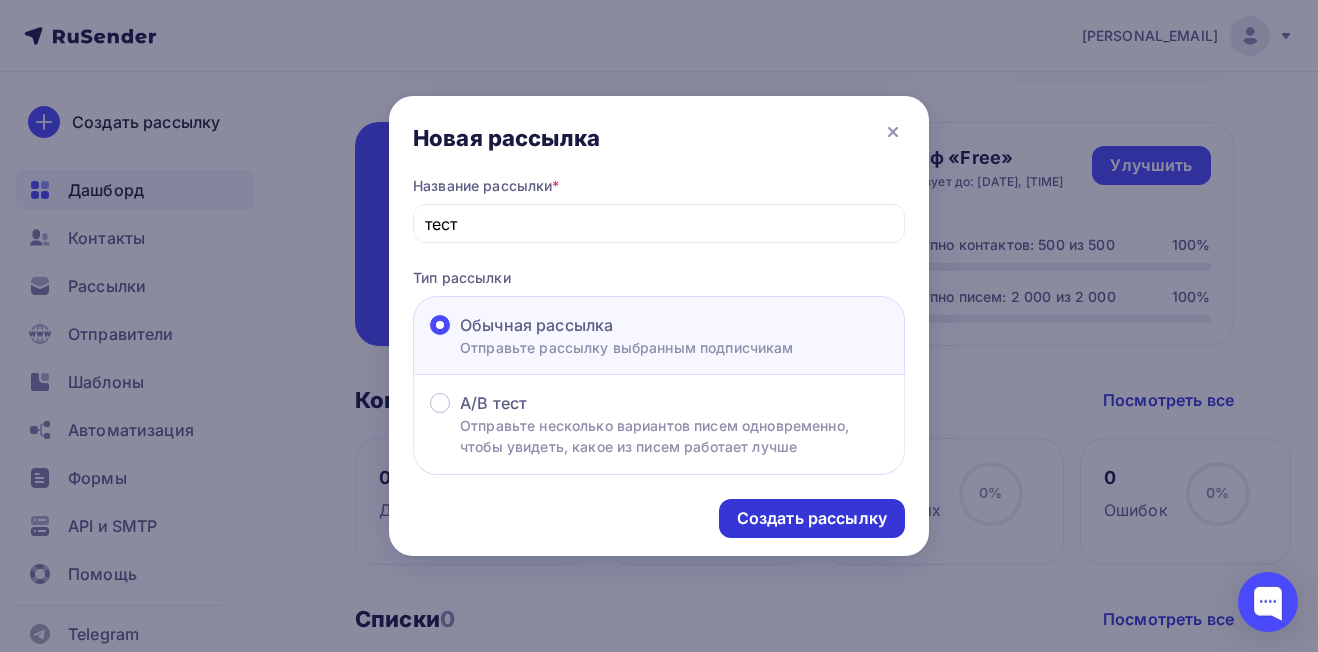 click on "Создать рассылку" at bounding box center [812, 518] 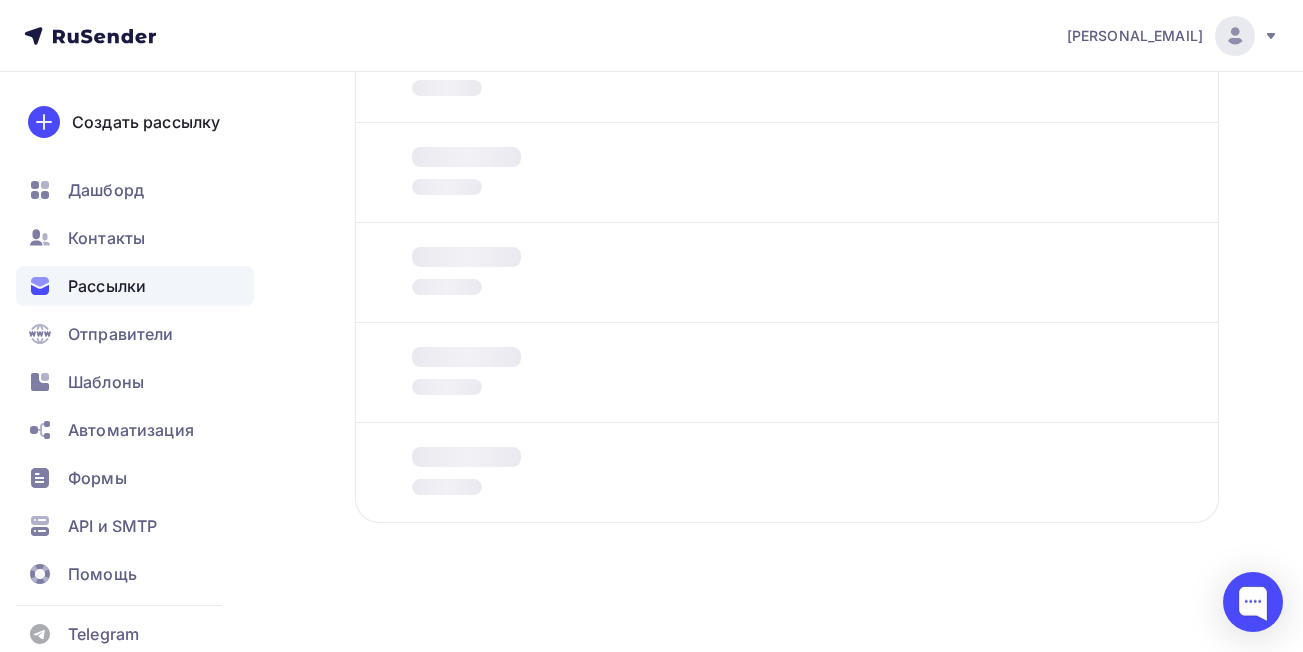 scroll, scrollTop: 0, scrollLeft: 0, axis: both 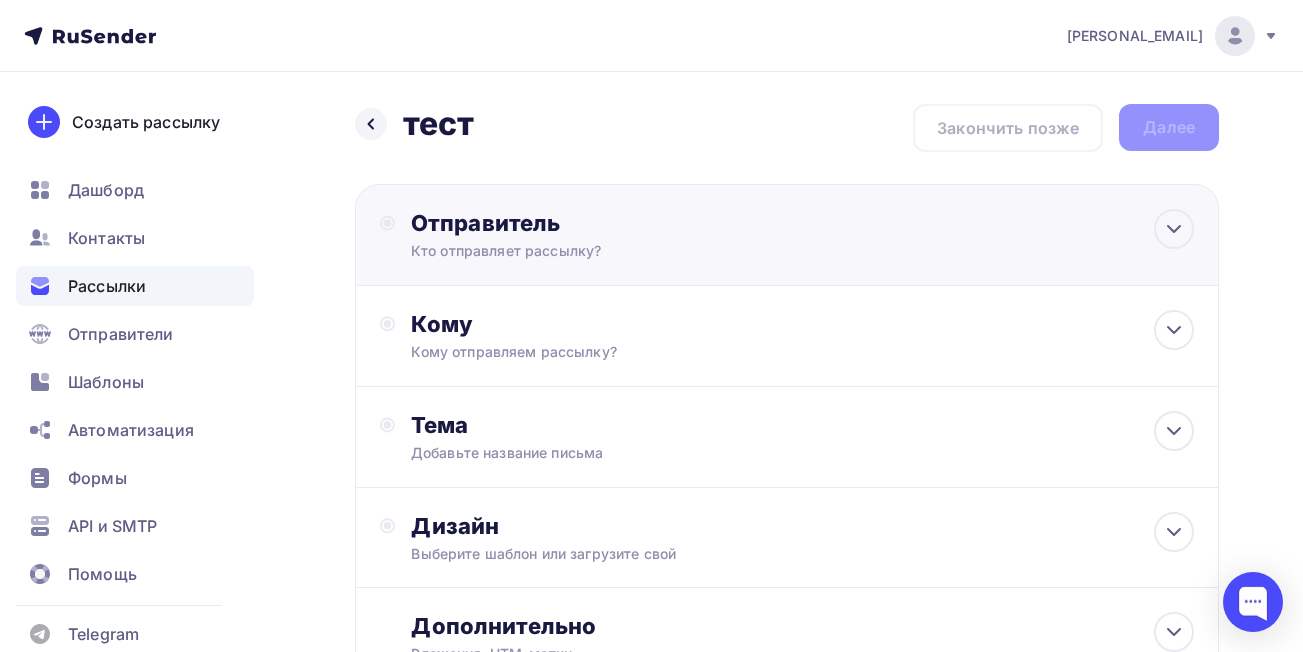 click on "Отправитель" at bounding box center (627, 223) 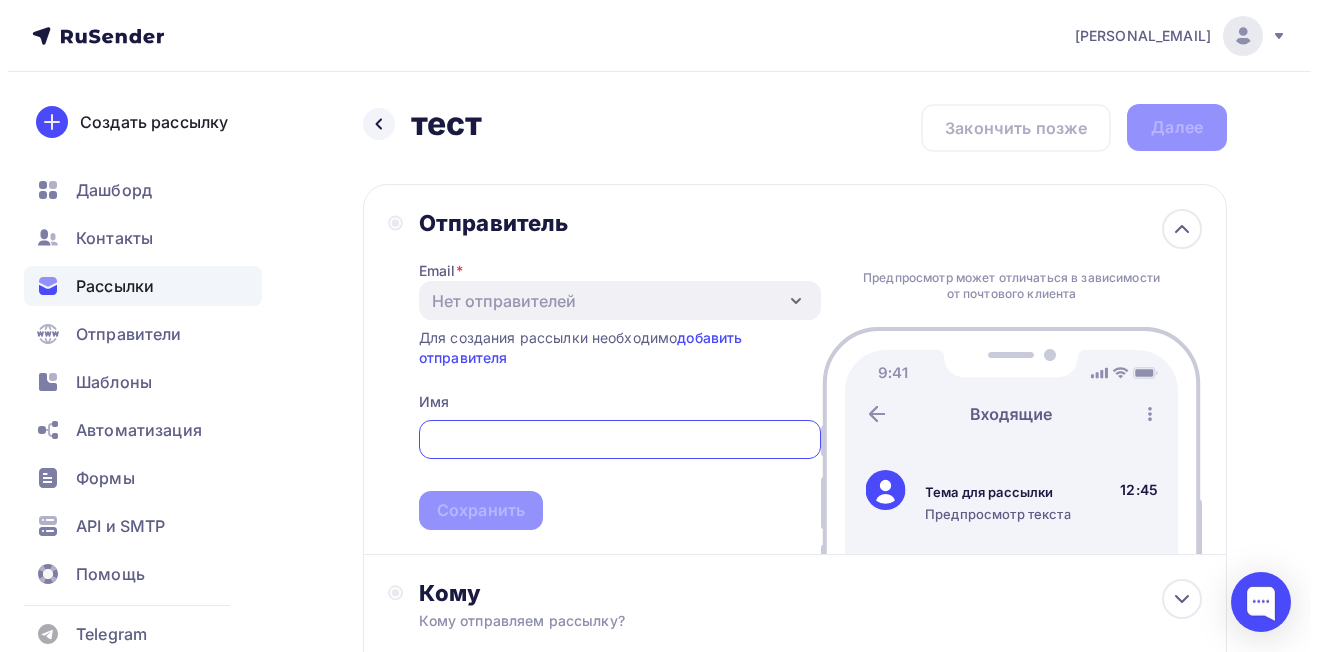scroll, scrollTop: 0, scrollLeft: 0, axis: both 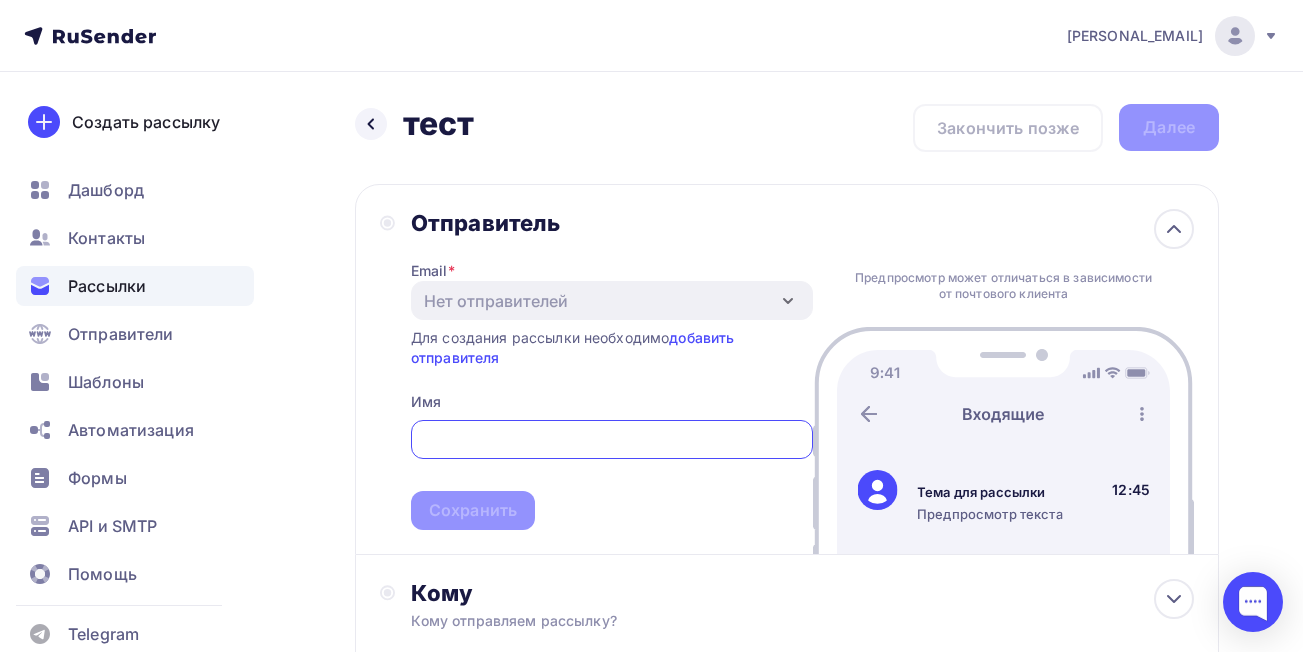 type on "info@tepsan.ru" 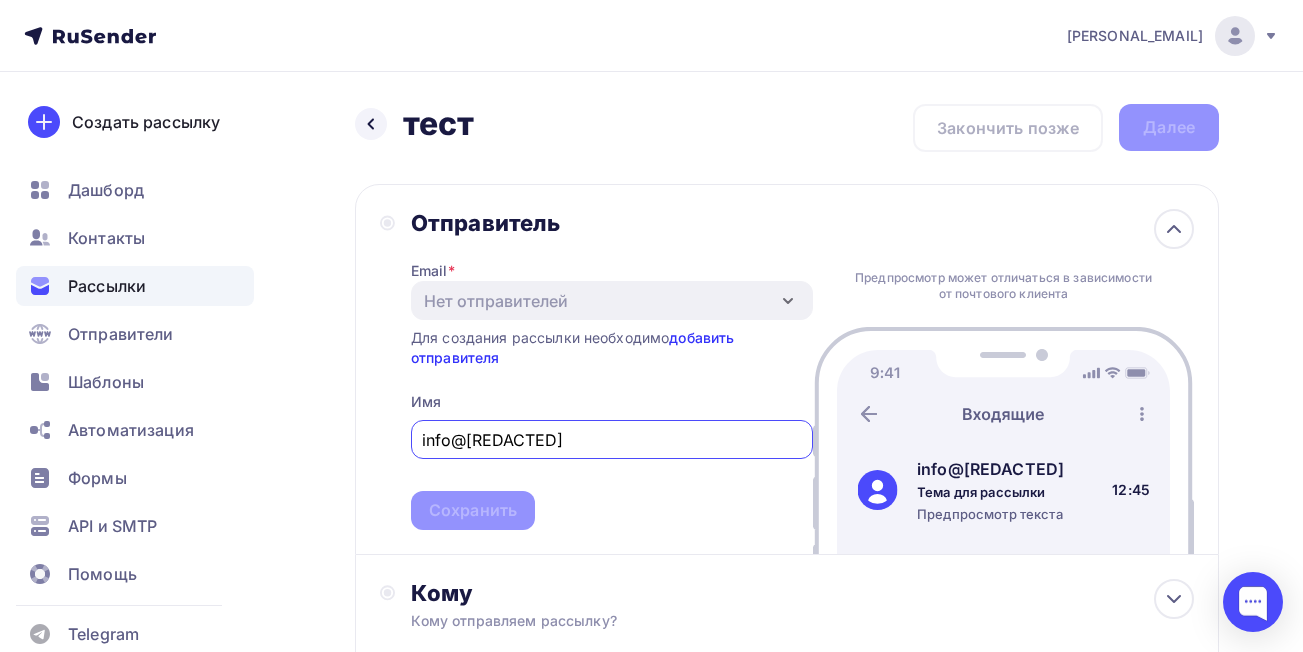 click on "добавить отправителя" at bounding box center (573, 347) 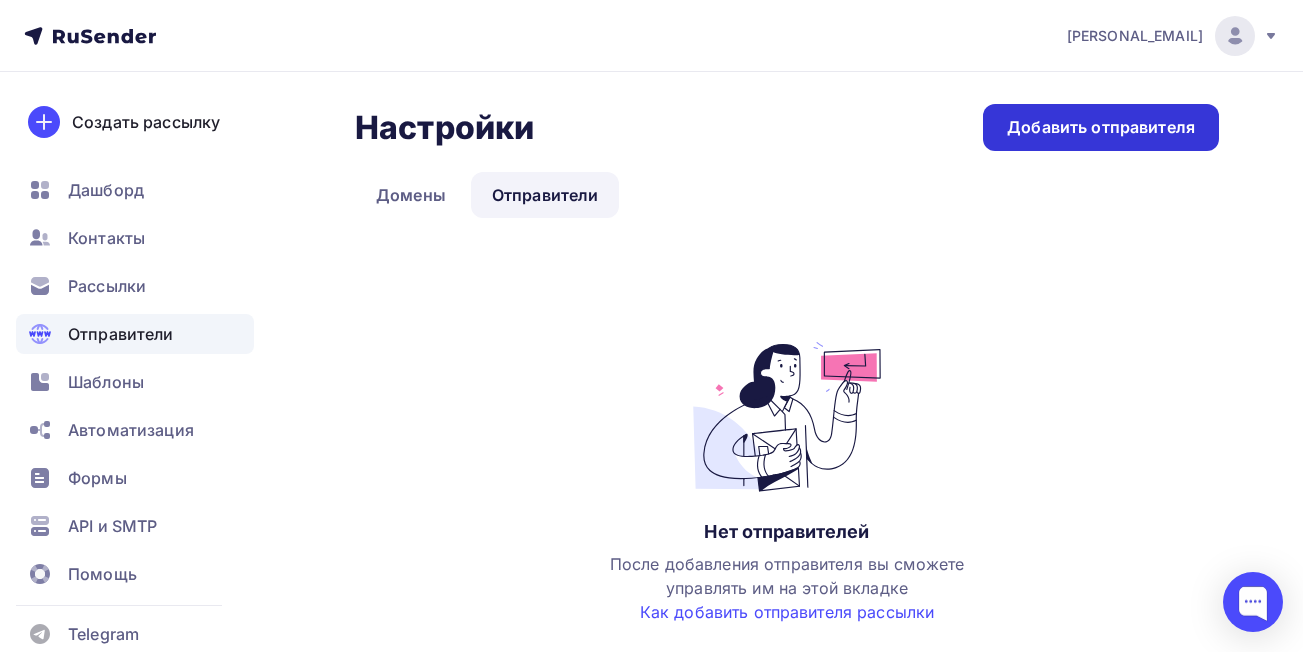 click on "Добавить отправителя" at bounding box center [1101, 127] 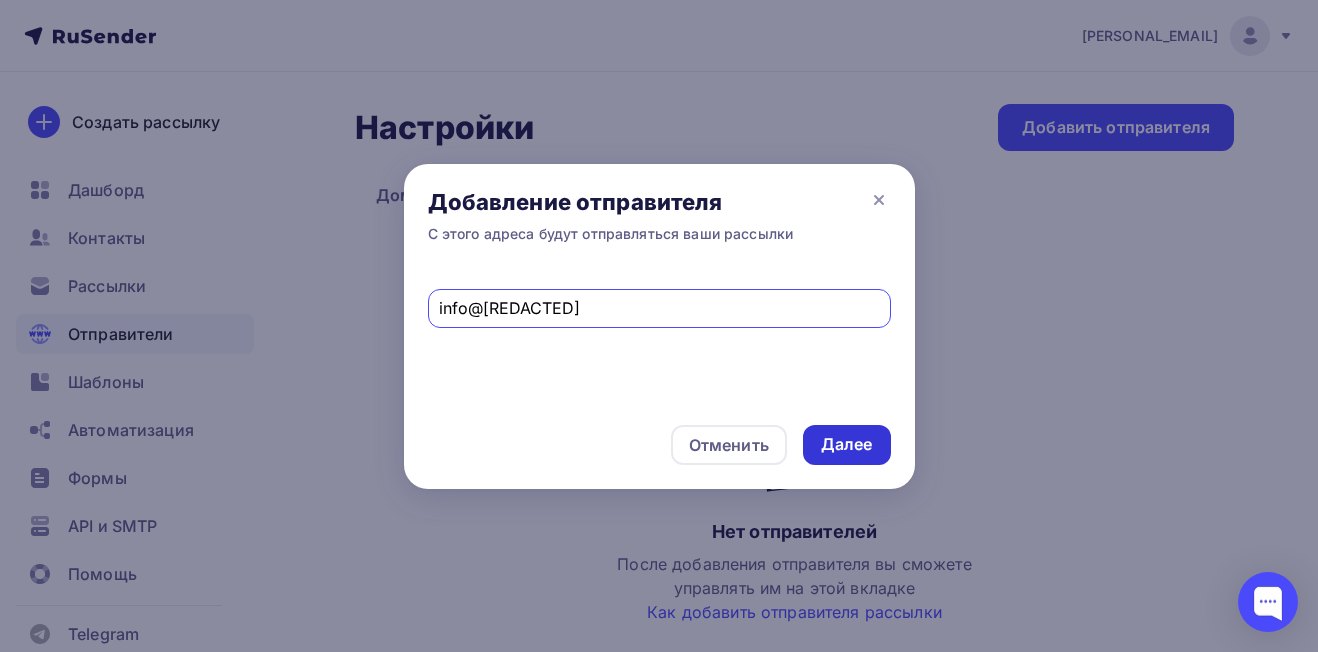 type on "info@tepsan.ru" 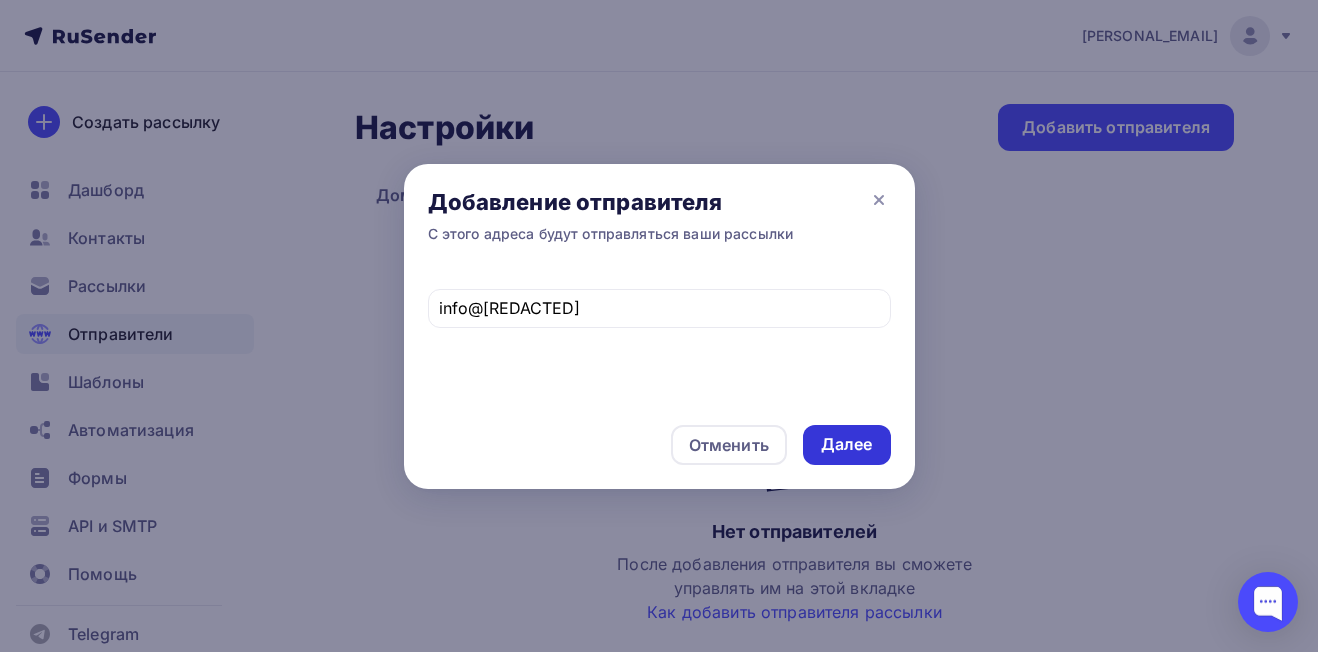 click on "Далее" at bounding box center (847, 444) 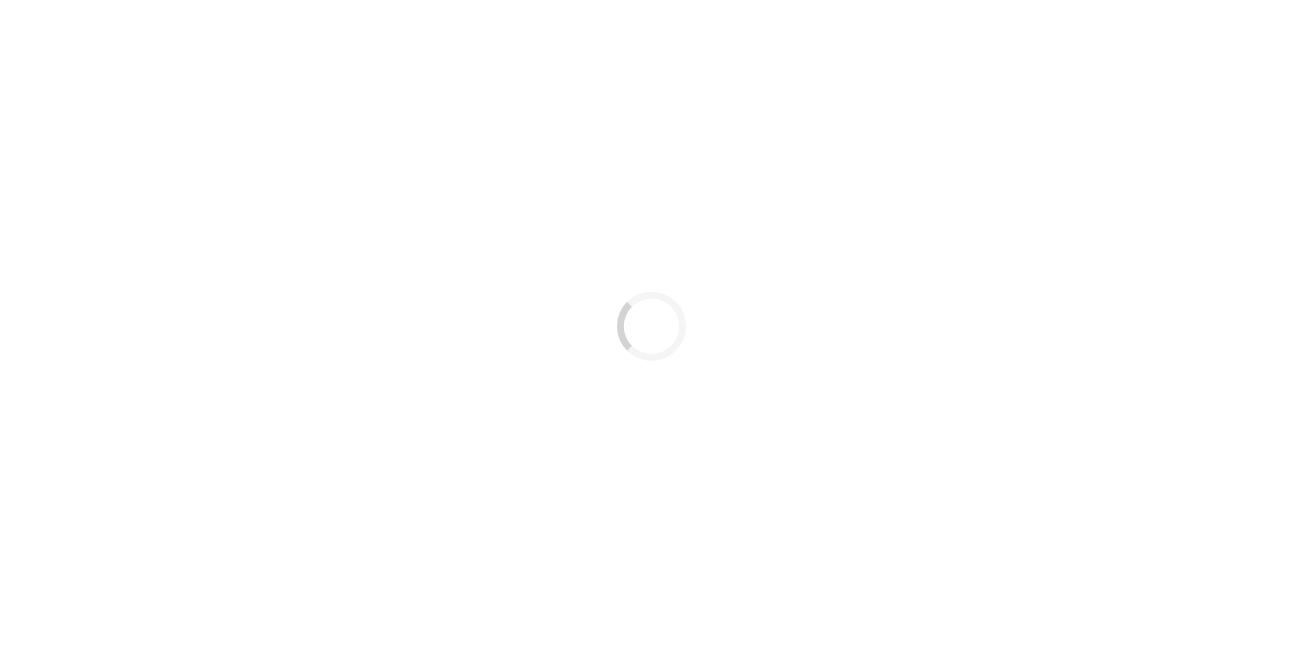 scroll, scrollTop: 0, scrollLeft: 0, axis: both 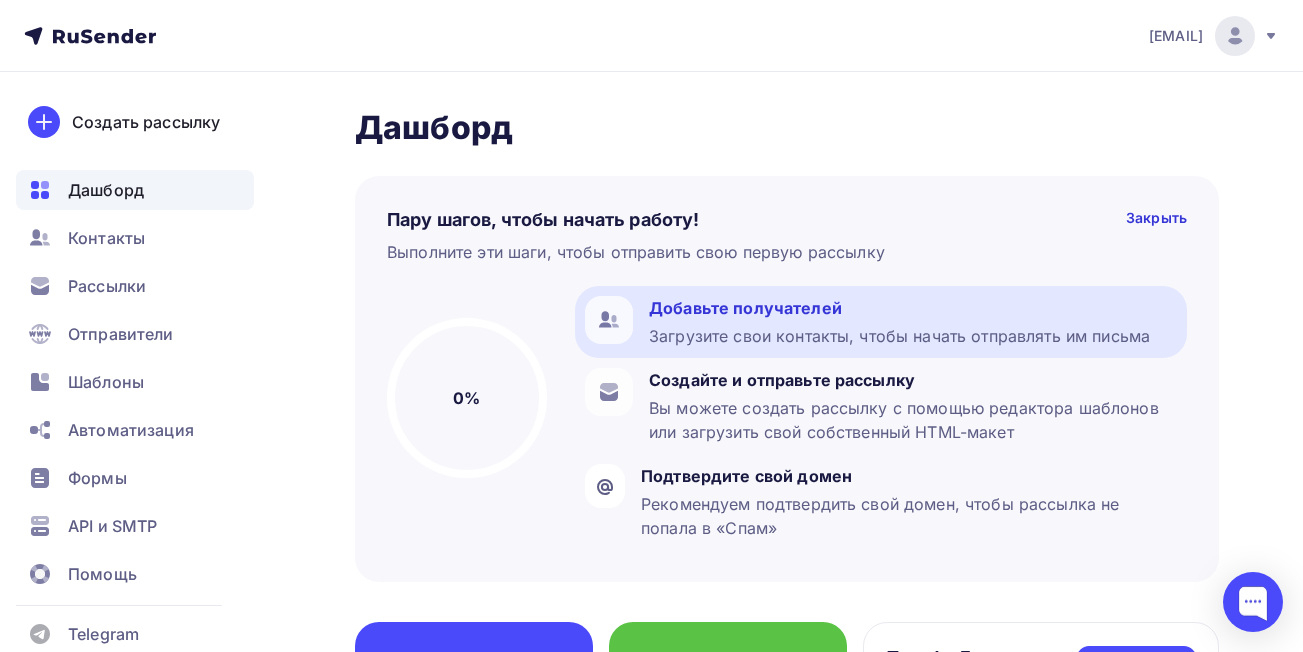 click on "Добавьте получателей" at bounding box center (899, 308) 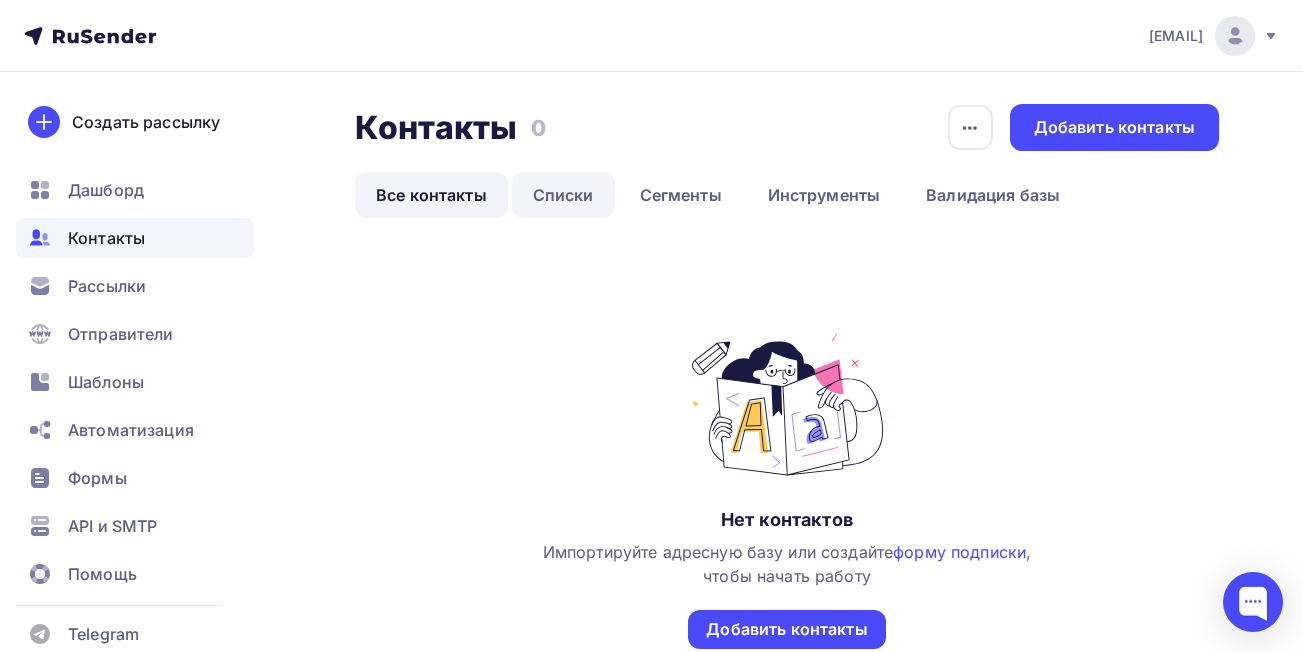 click on "Списки" at bounding box center [563, 195] 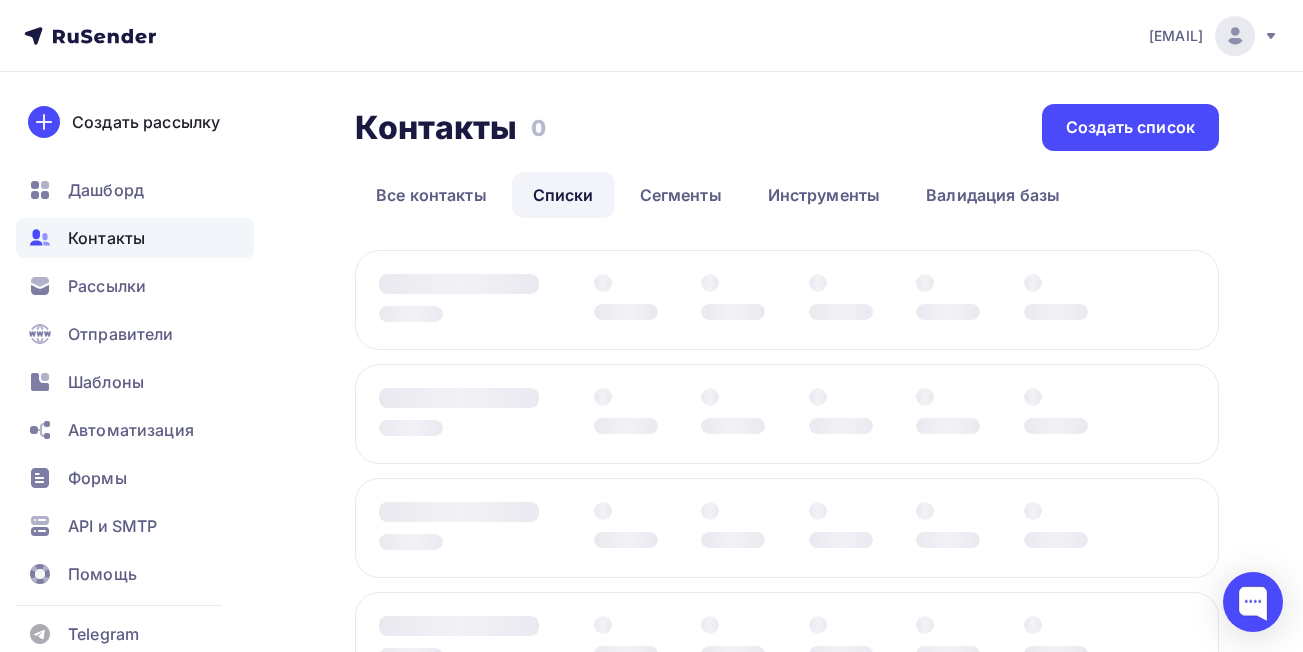 click on "Все контакты" at bounding box center [431, 195] 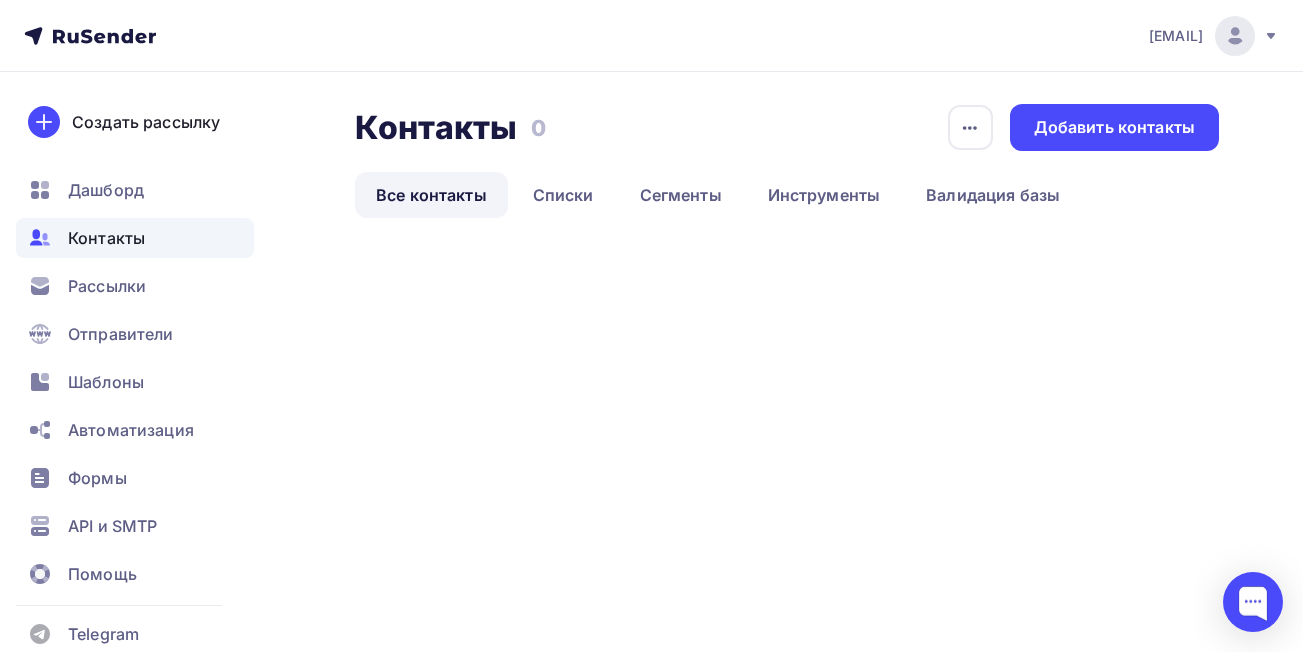 click on "Все контакты" at bounding box center [431, 195] 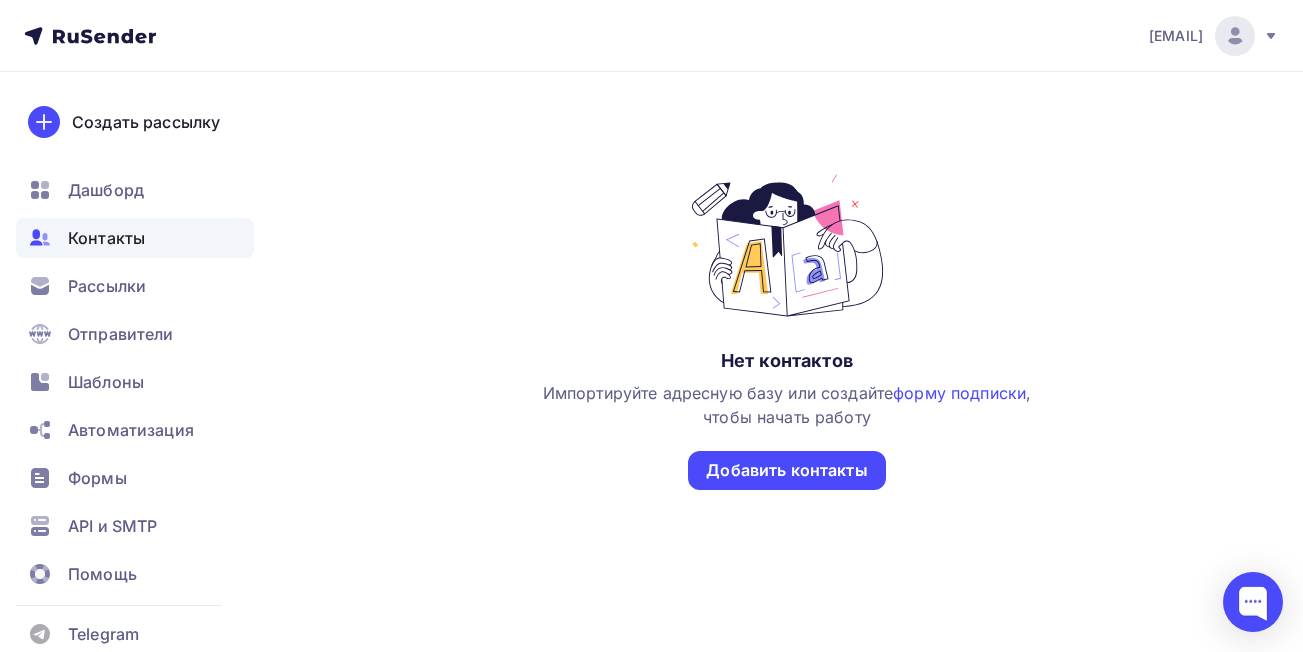 scroll, scrollTop: 166, scrollLeft: 0, axis: vertical 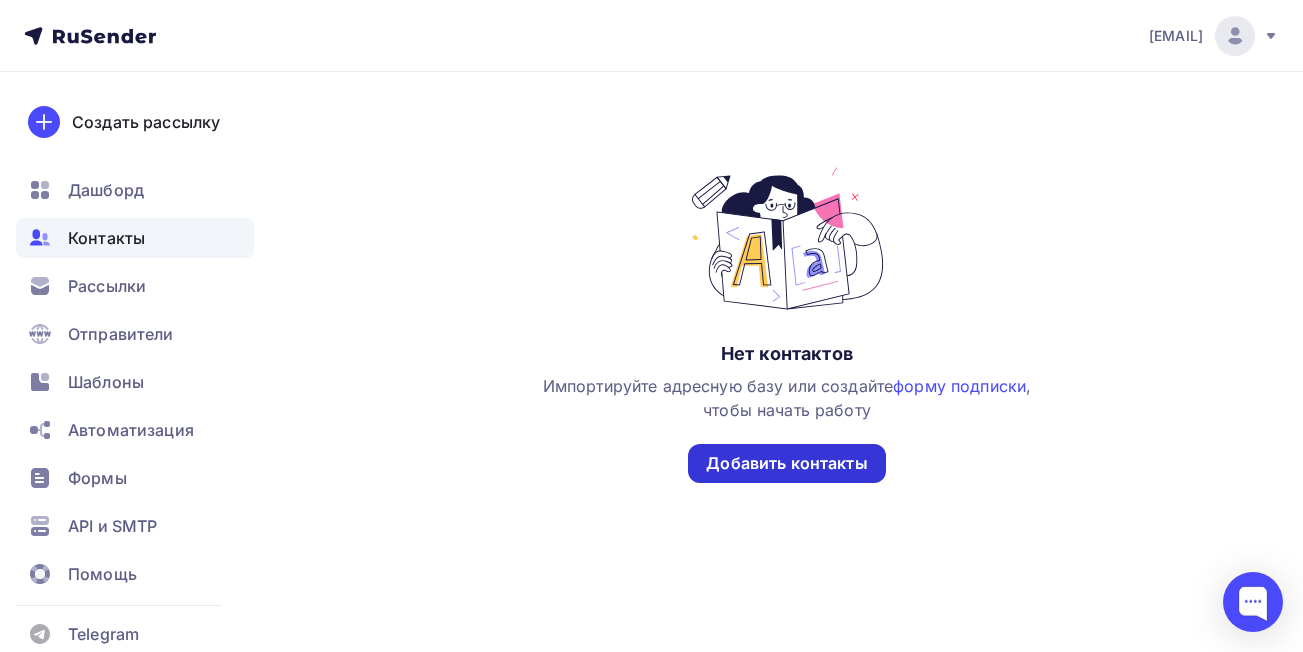 click on "Добавить контакты" at bounding box center [786, 463] 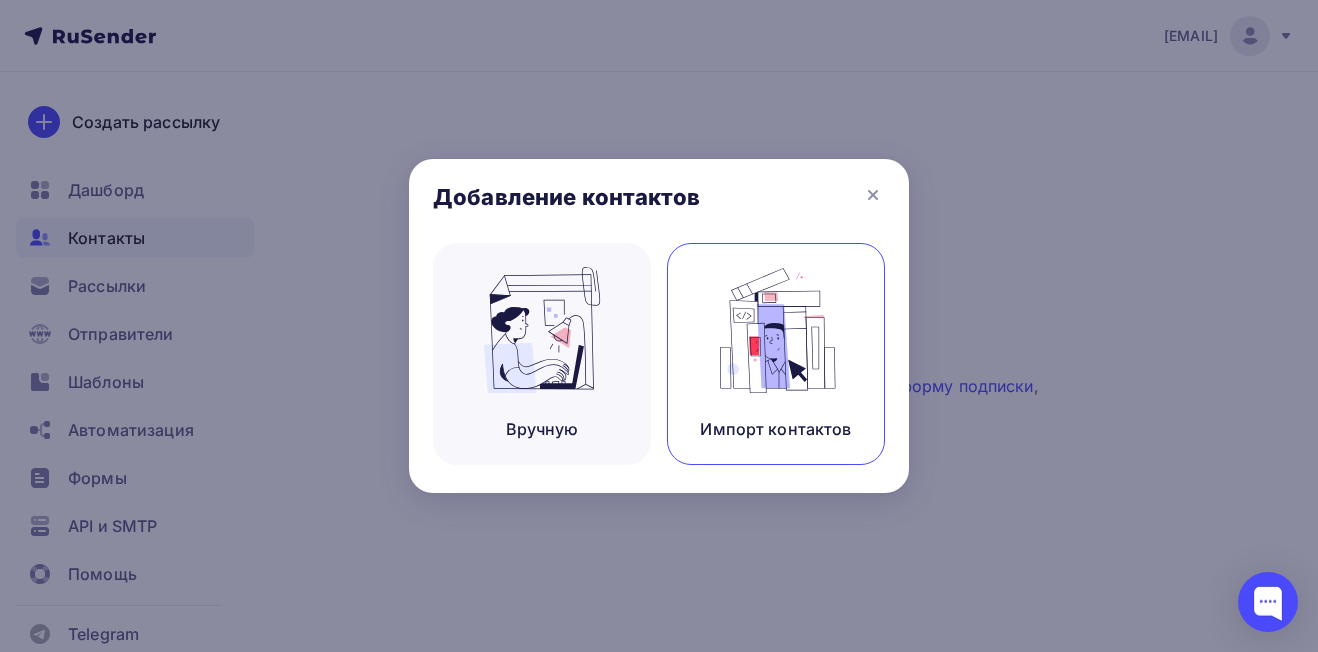 click on "Импорт контактов" at bounding box center [776, 354] 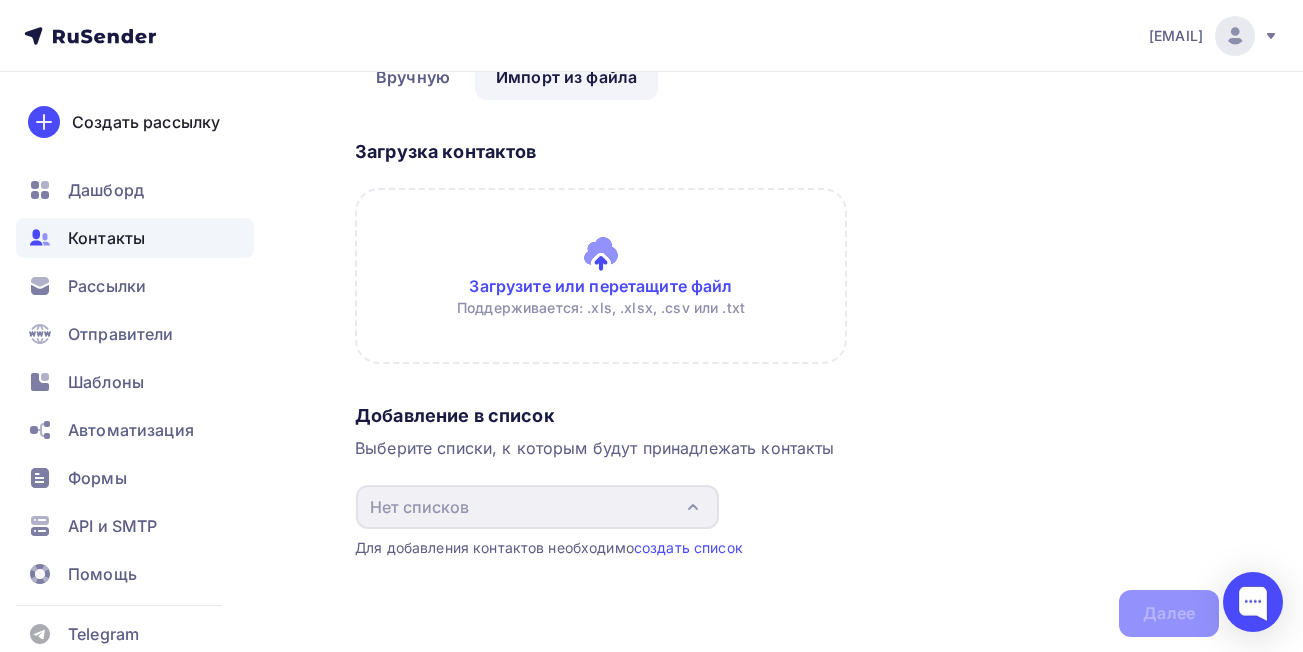 scroll, scrollTop: 76, scrollLeft: 0, axis: vertical 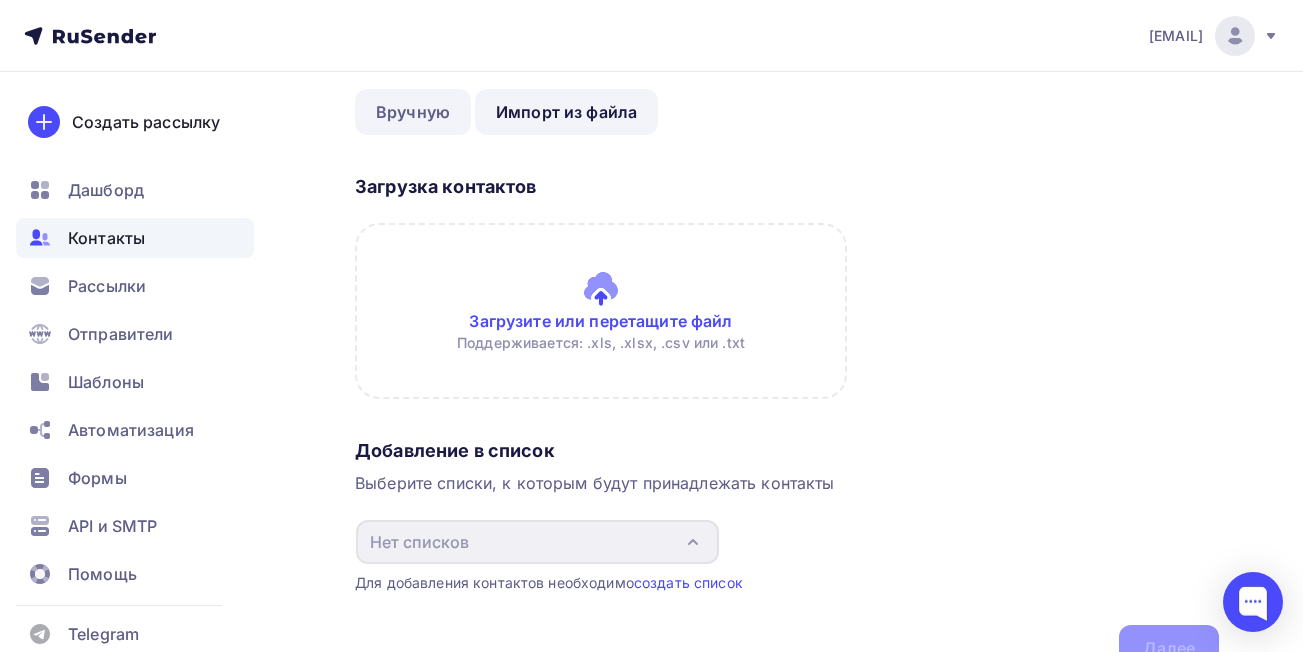 click on "Вручную" at bounding box center (413, 112) 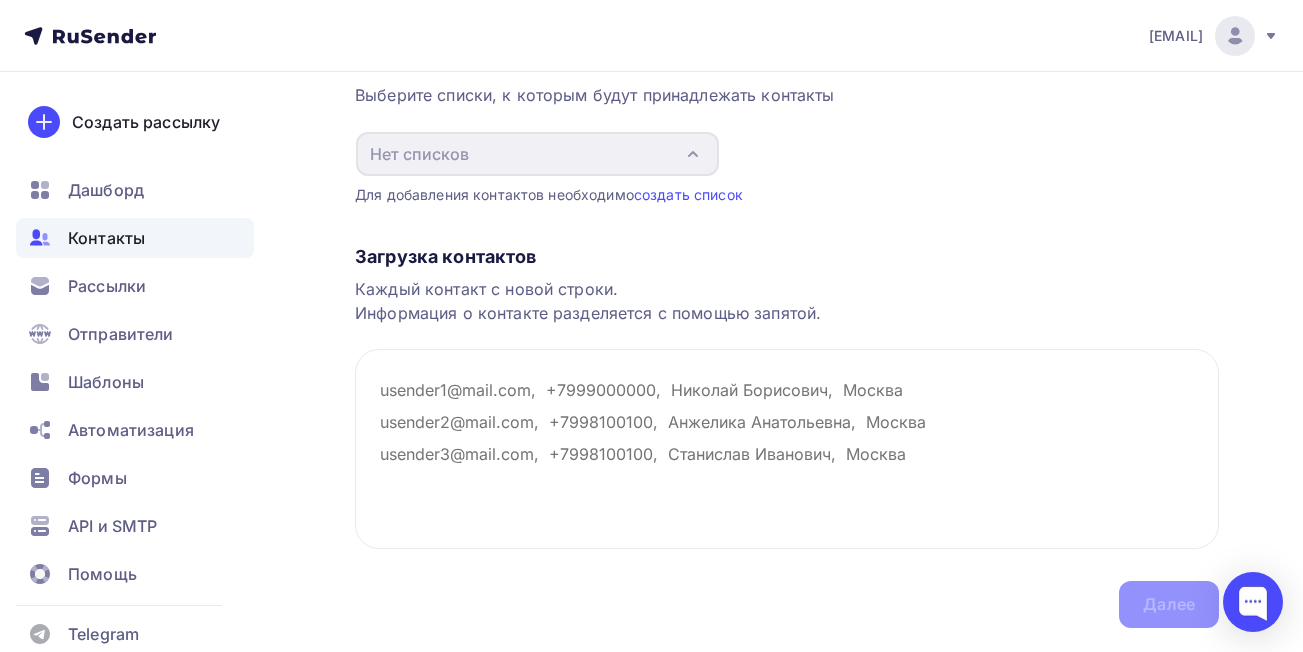 scroll, scrollTop: 256, scrollLeft: 0, axis: vertical 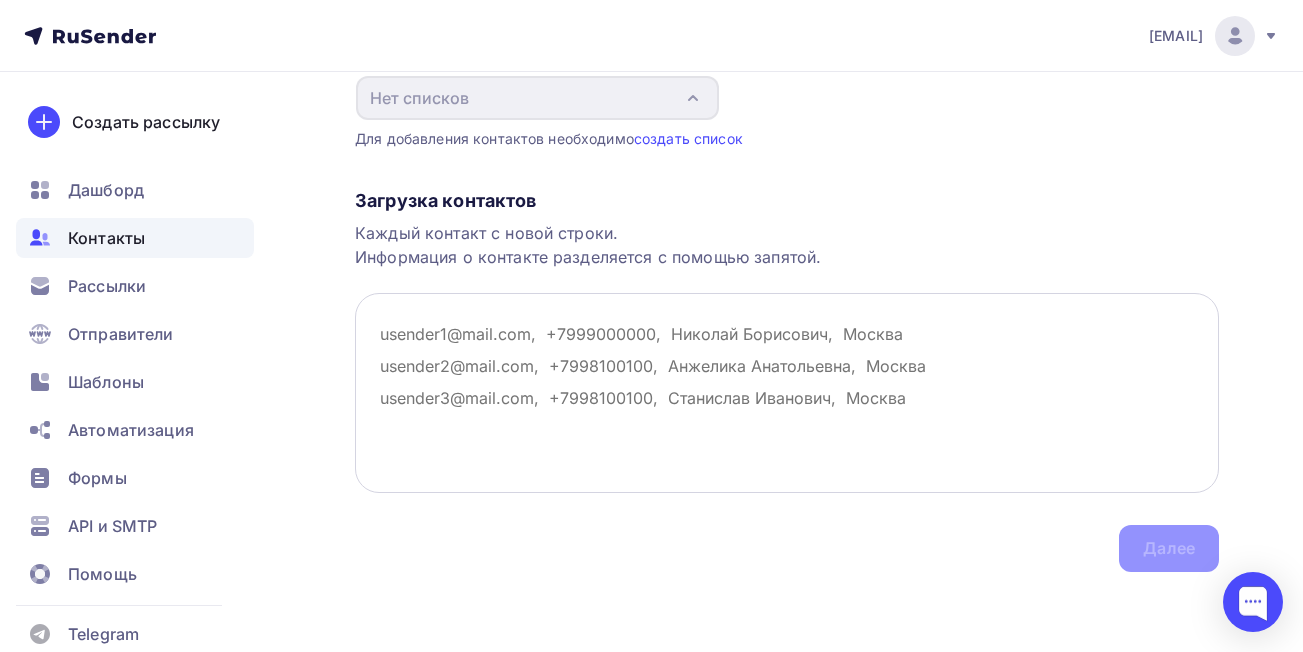 drag, startPoint x: 375, startPoint y: 334, endPoint x: 517, endPoint y: 332, distance: 142.01408 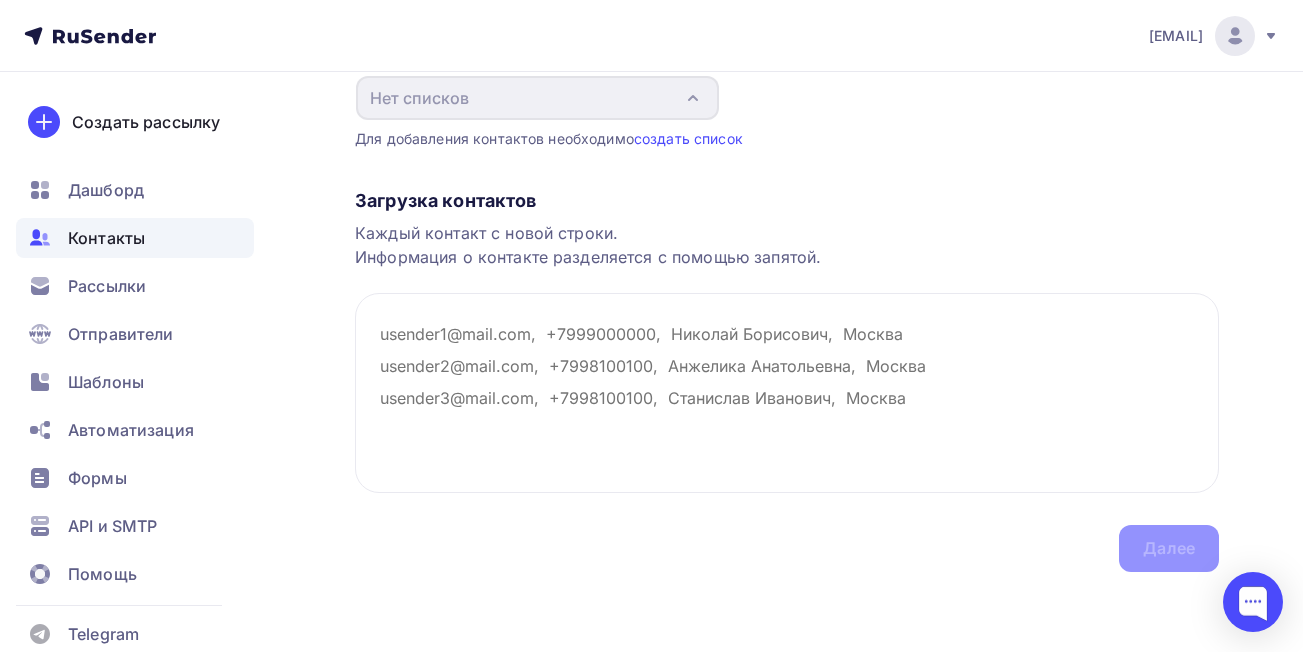 click on "Загрузка контактов   Каждый контакт с новой строки. Информация о контакте разделяется с помощью запятой.        Далее" at bounding box center [787, 360] 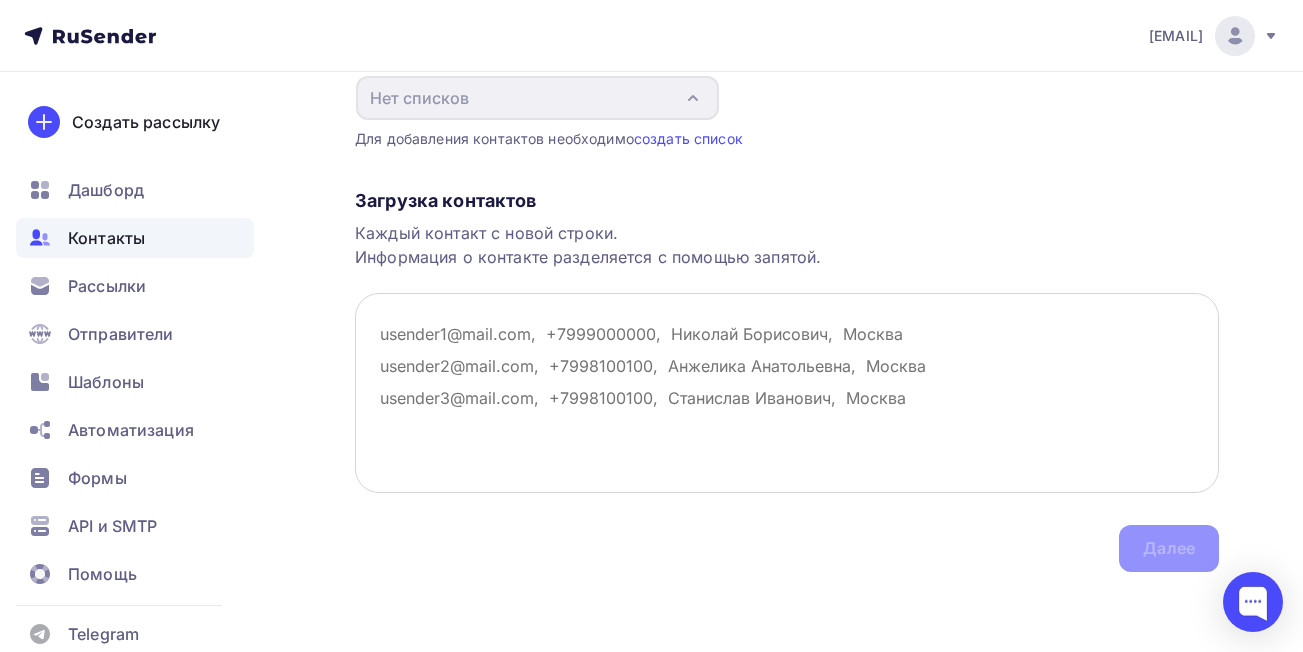 click at bounding box center [787, 393] 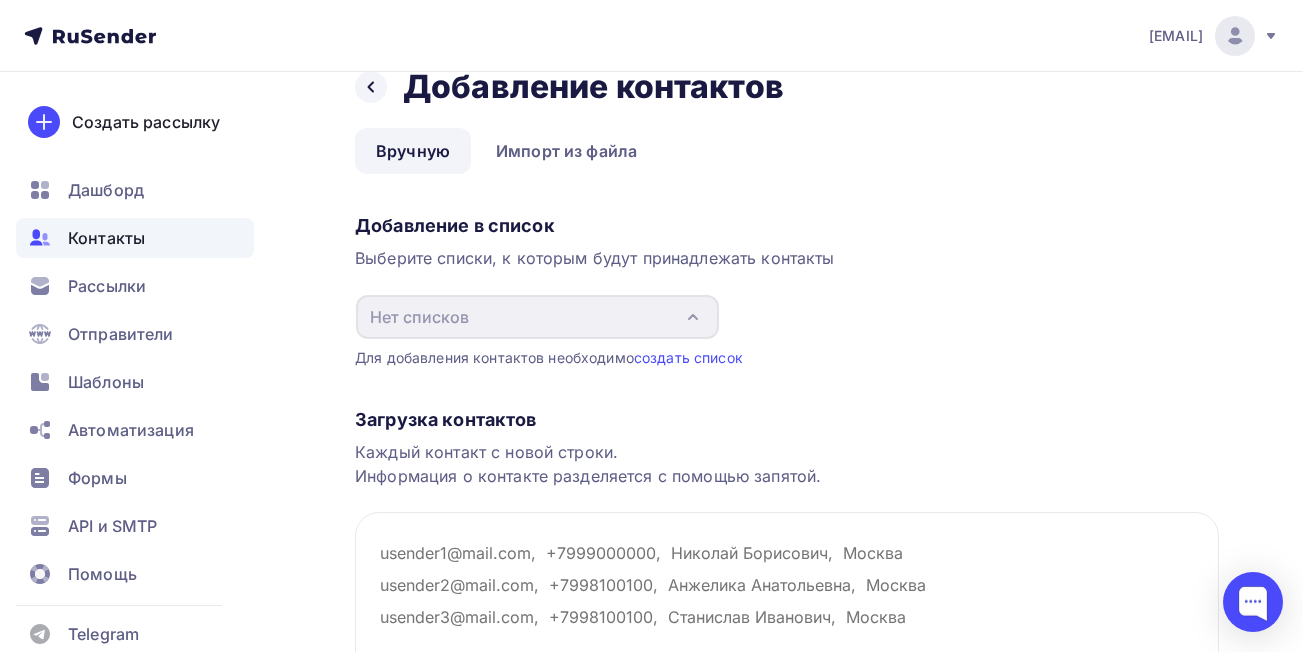 scroll, scrollTop: 0, scrollLeft: 0, axis: both 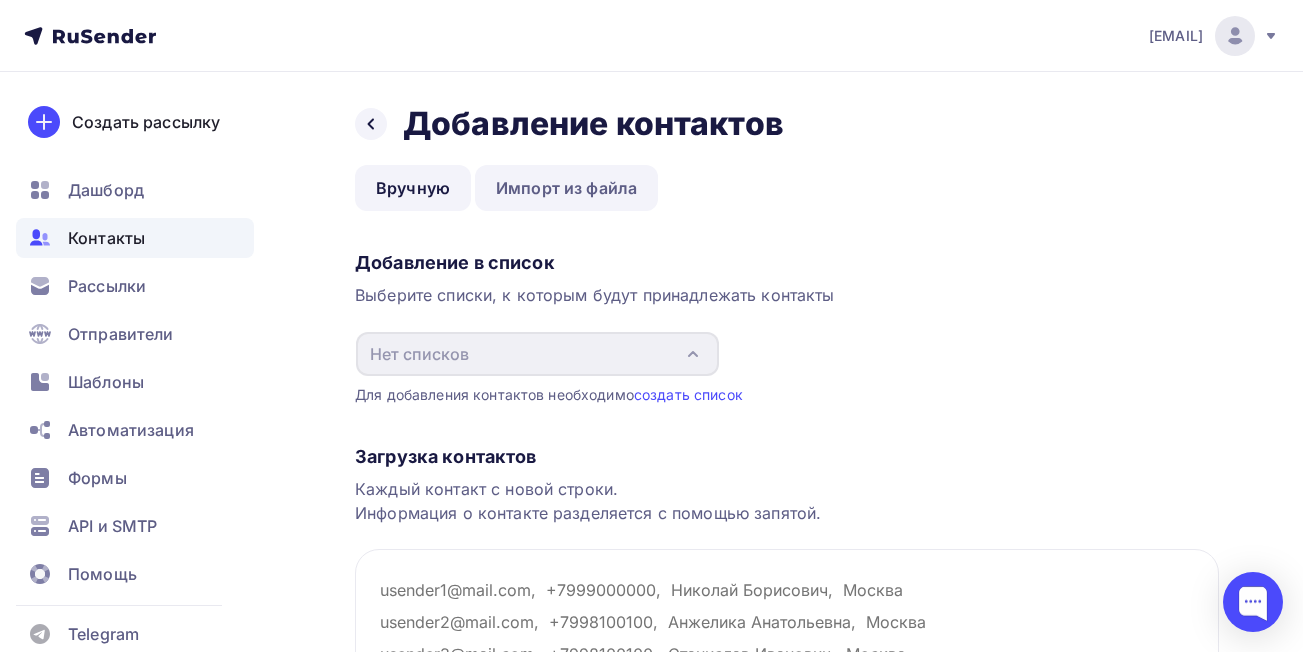 click on "Импорт из файла" at bounding box center [566, 188] 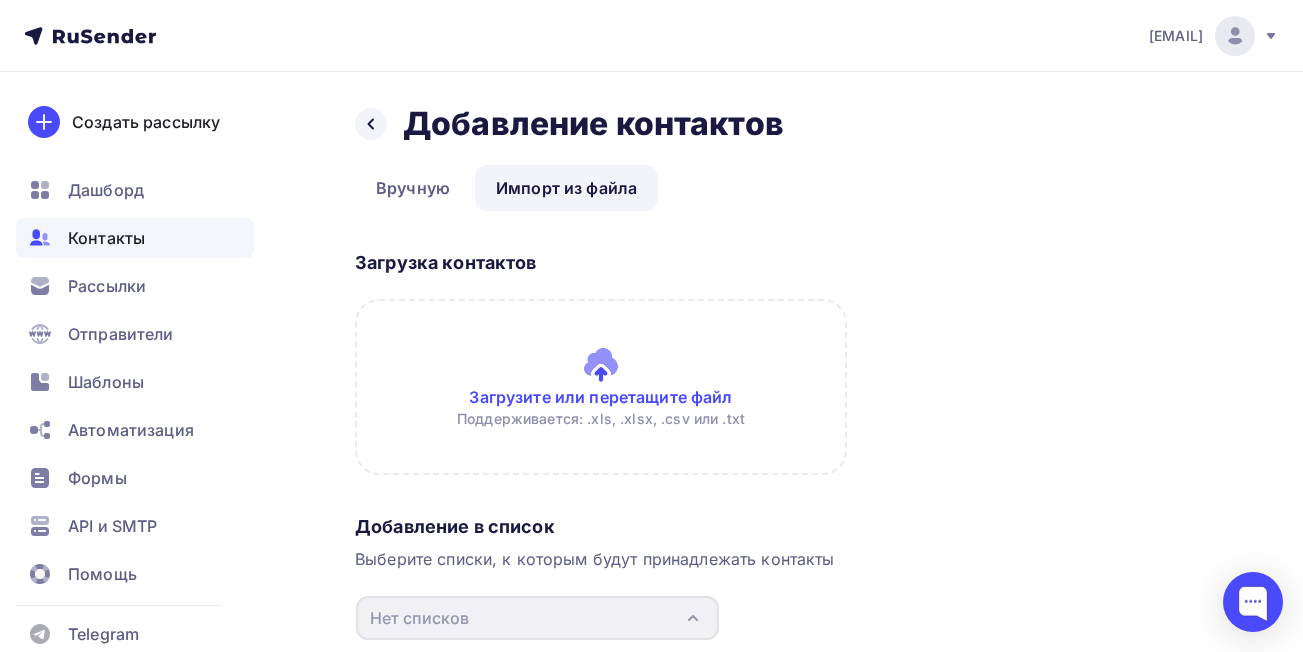 click at bounding box center (601, 387) 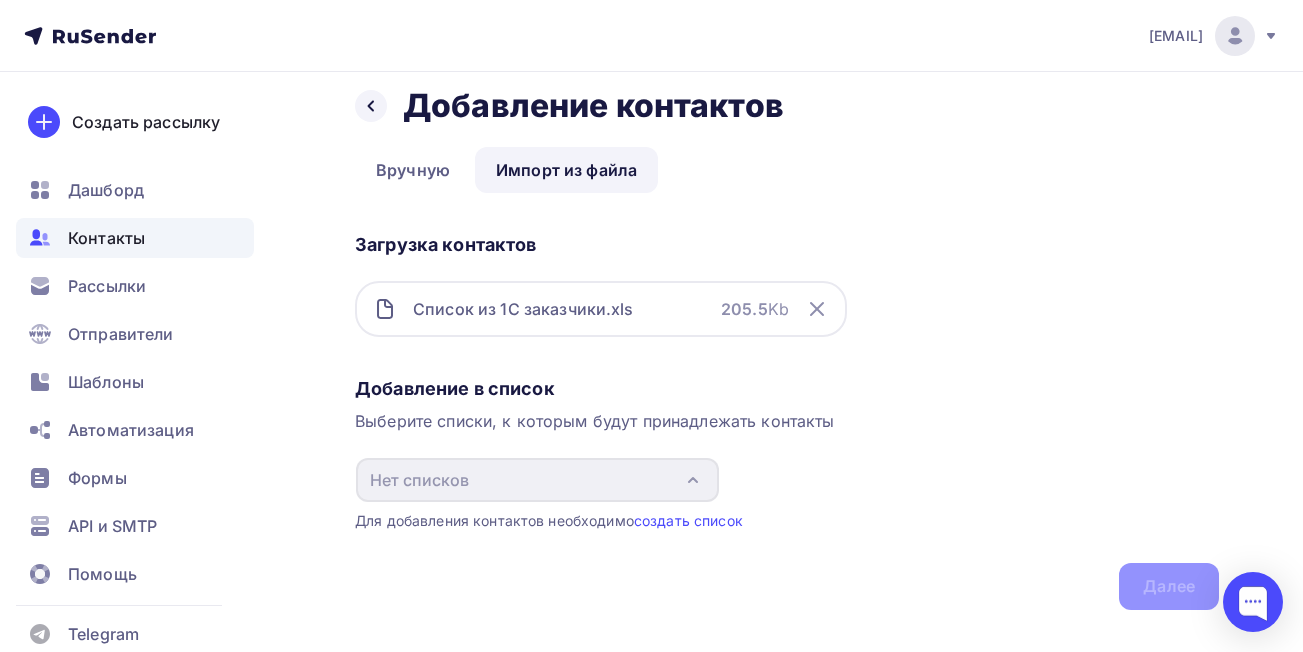 scroll, scrollTop: 0, scrollLeft: 0, axis: both 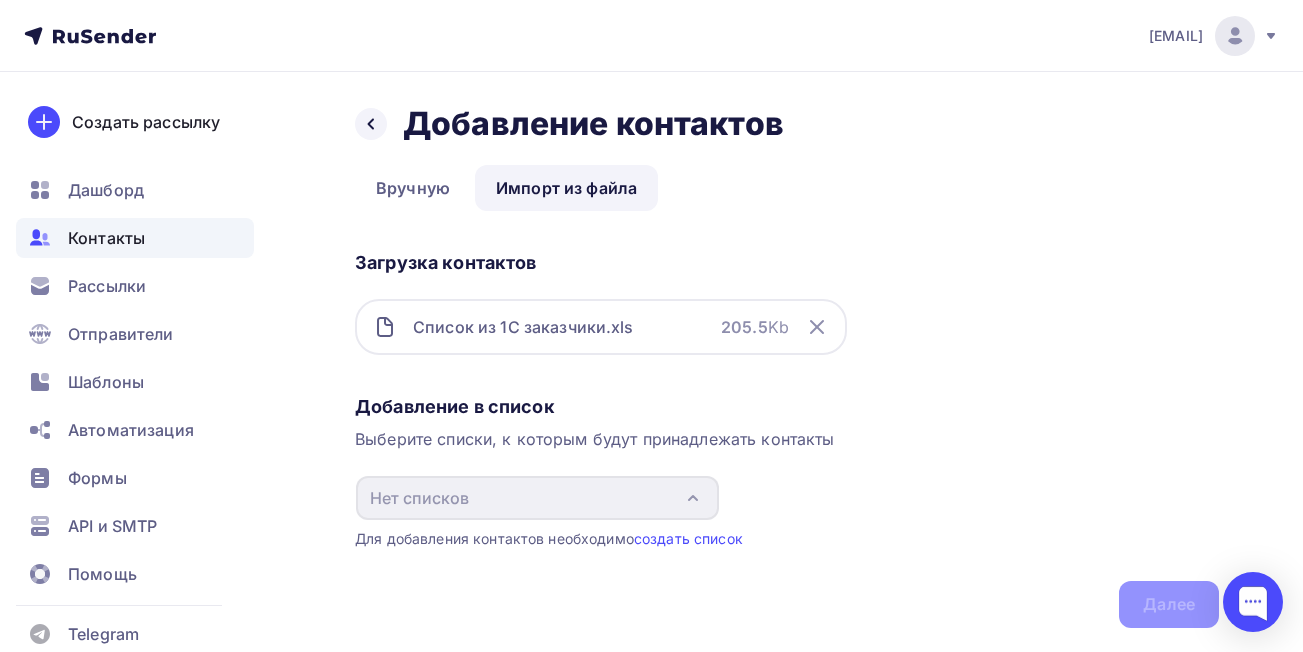 click on "Выберите списки, к которым будут принадлежать контакты" at bounding box center [787, 439] 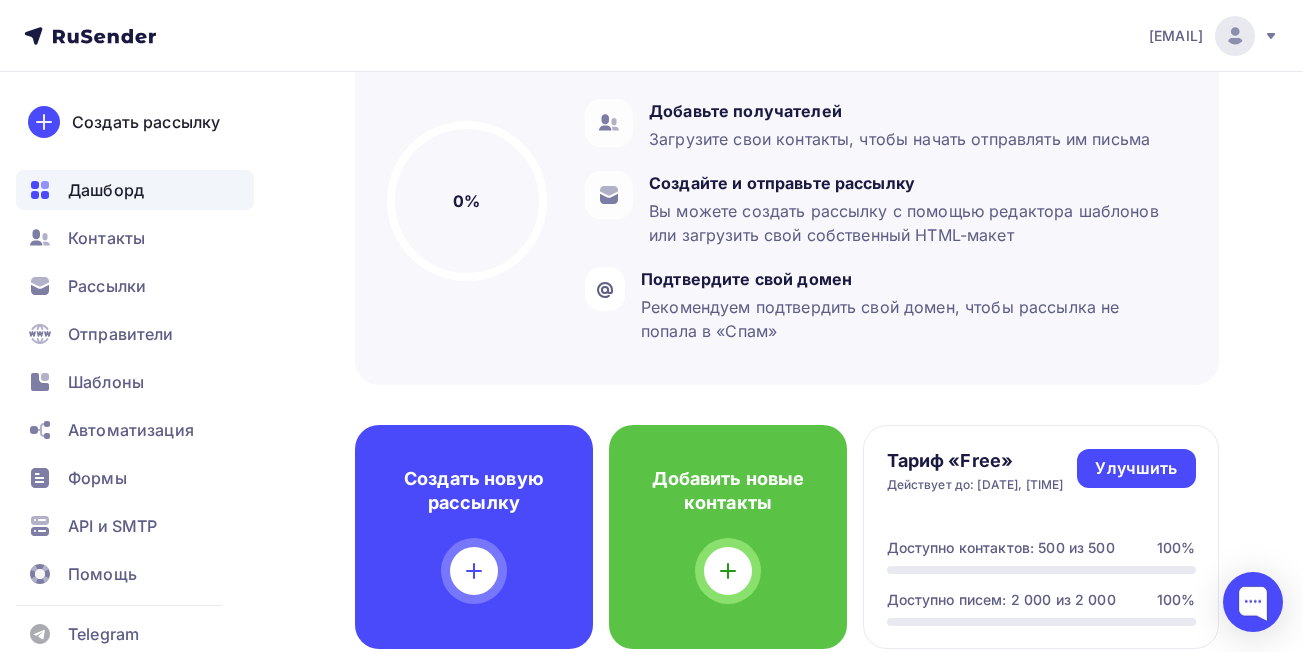scroll, scrollTop: 200, scrollLeft: 0, axis: vertical 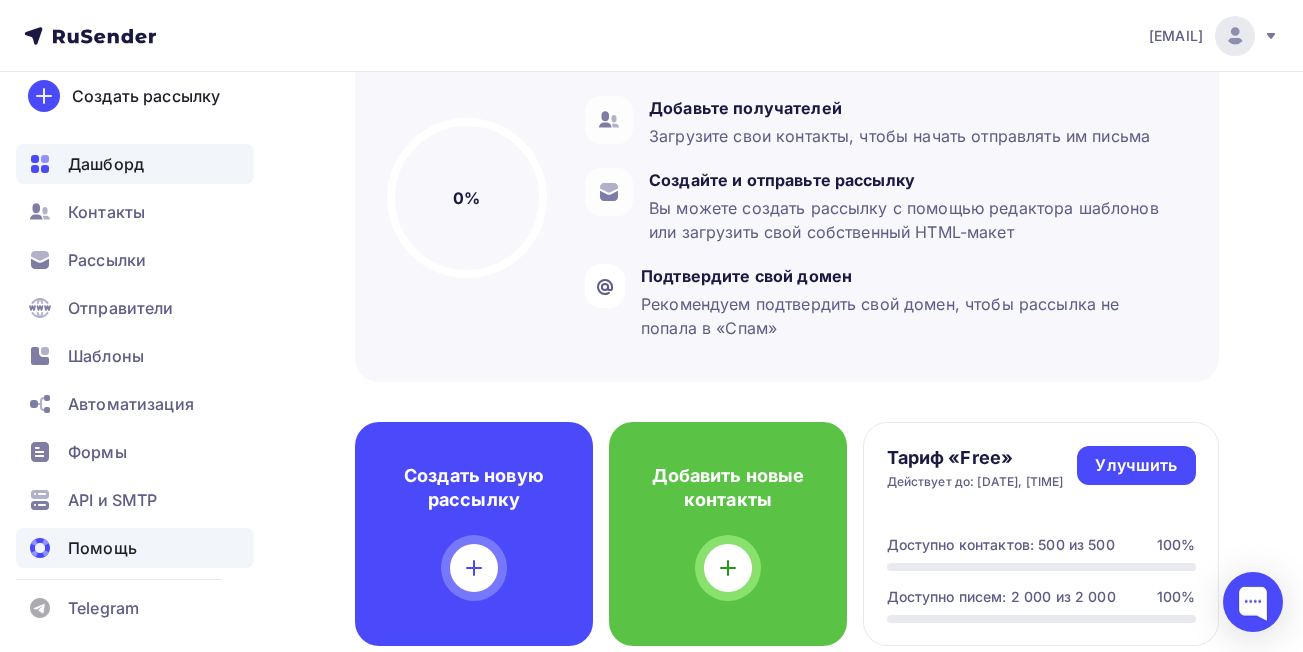 click on "Помощь" at bounding box center (112, 500) 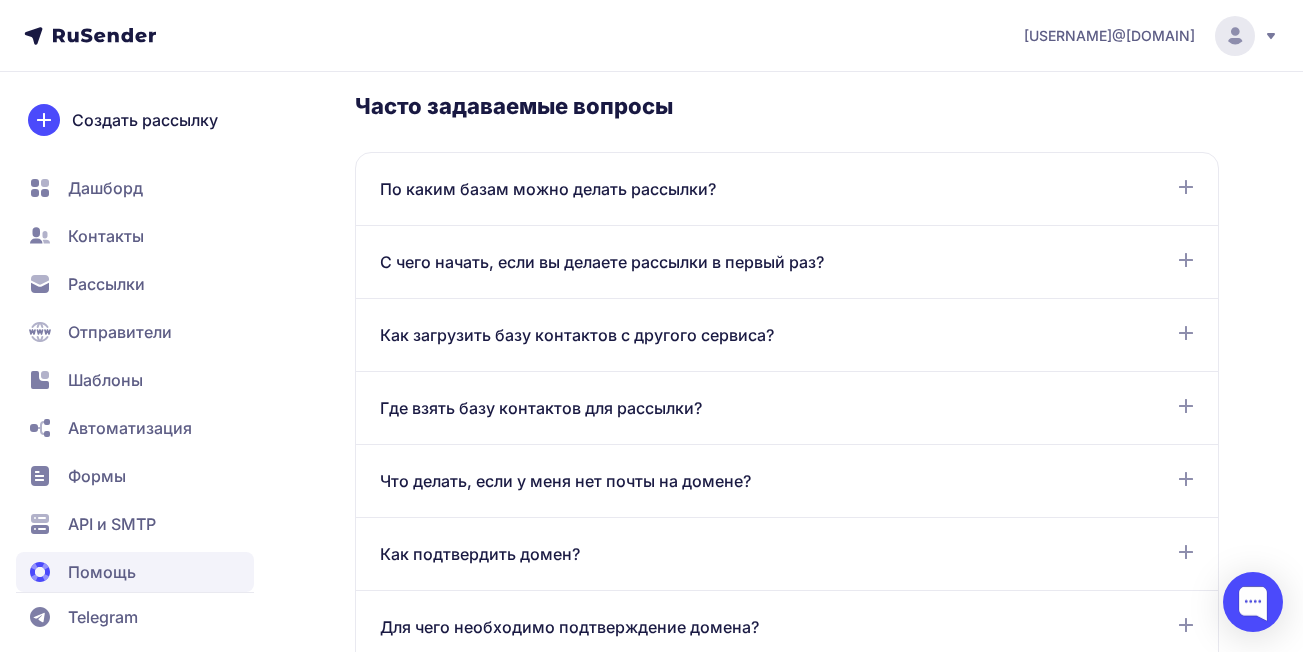 scroll, scrollTop: 600, scrollLeft: 0, axis: vertical 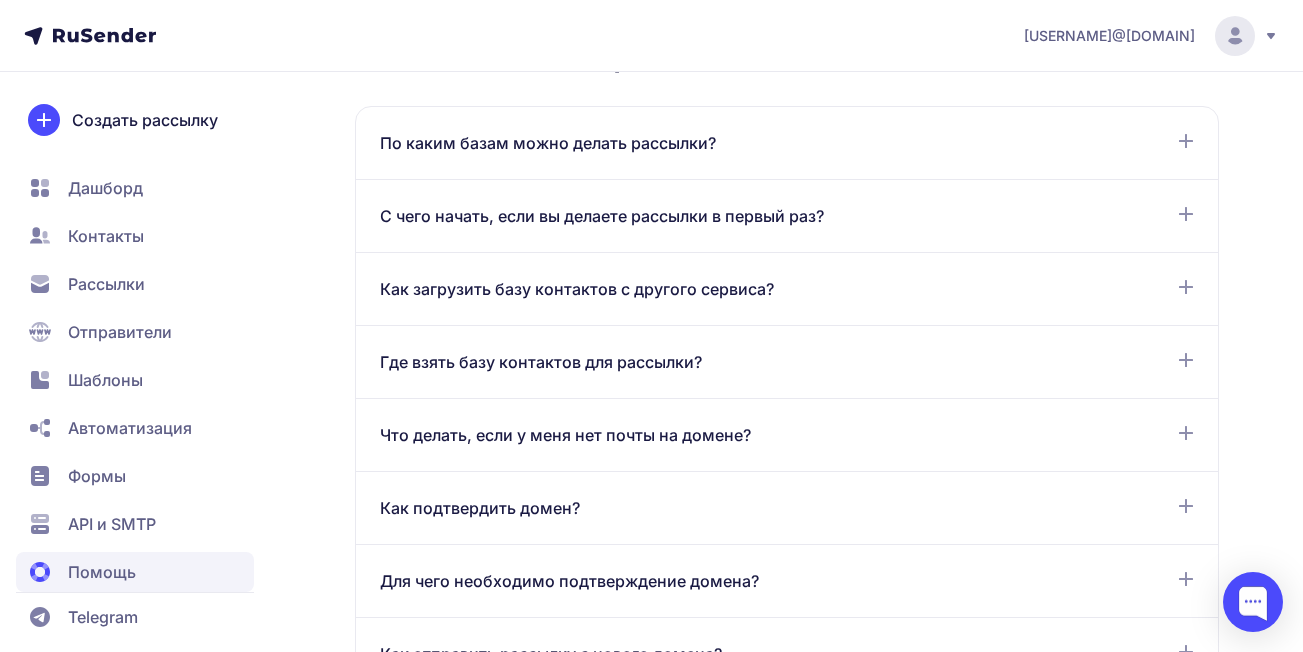 click on "Как подтвердить домен?" at bounding box center (548, 143) 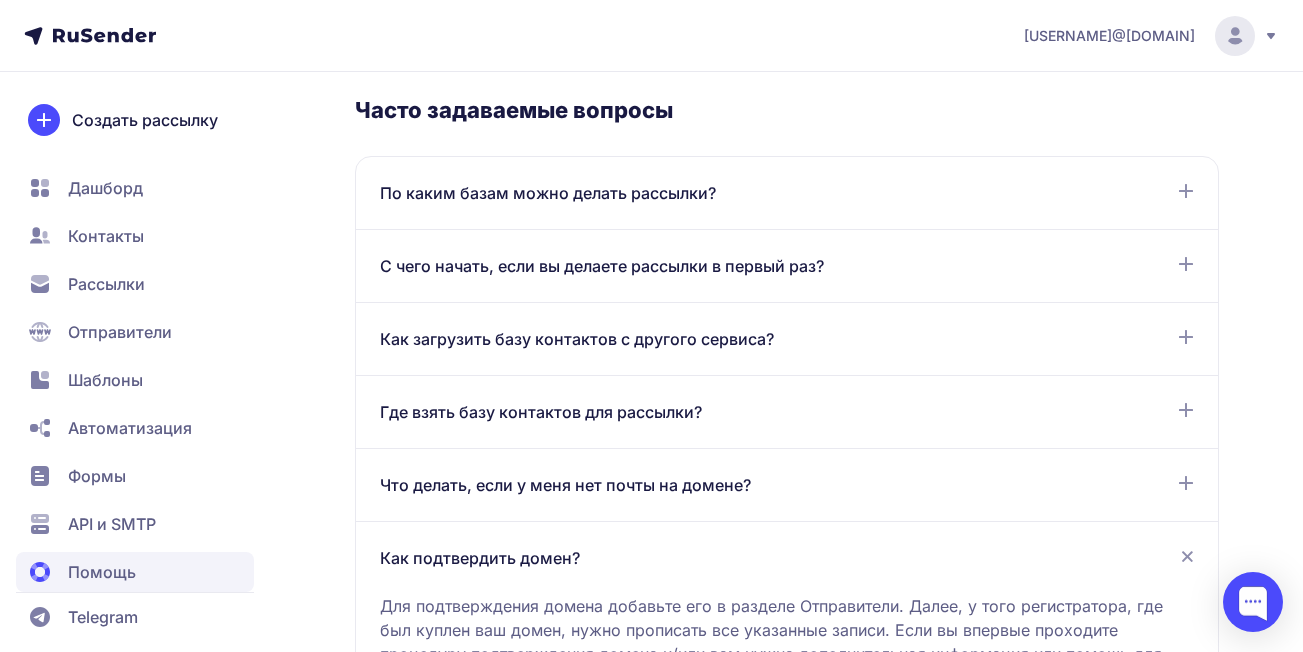 scroll, scrollTop: 300, scrollLeft: 0, axis: vertical 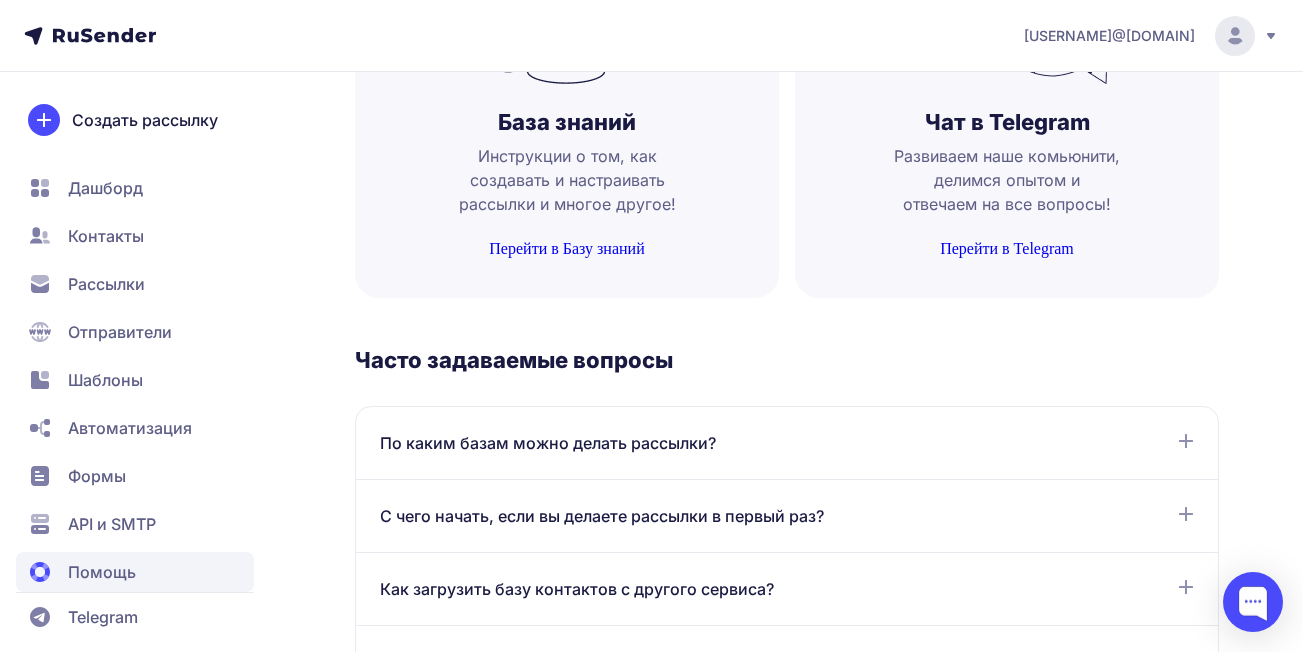 click on "Отправители" at bounding box center (105, 188) 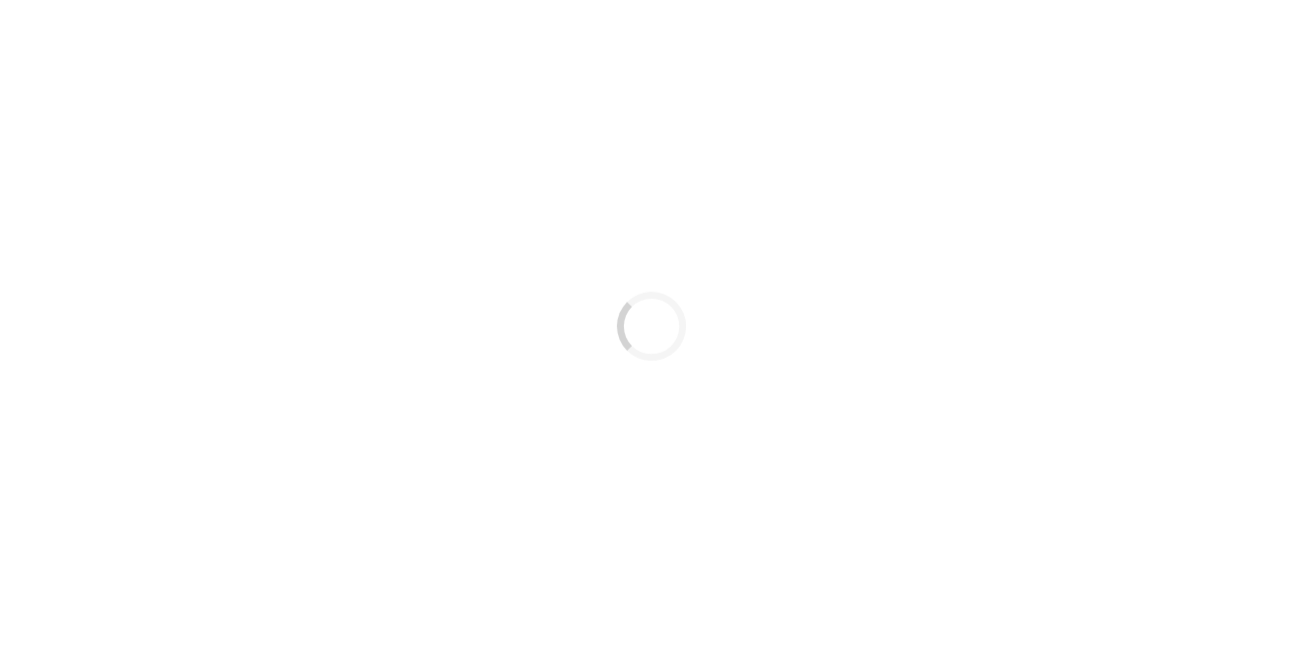 scroll, scrollTop: 0, scrollLeft: 0, axis: both 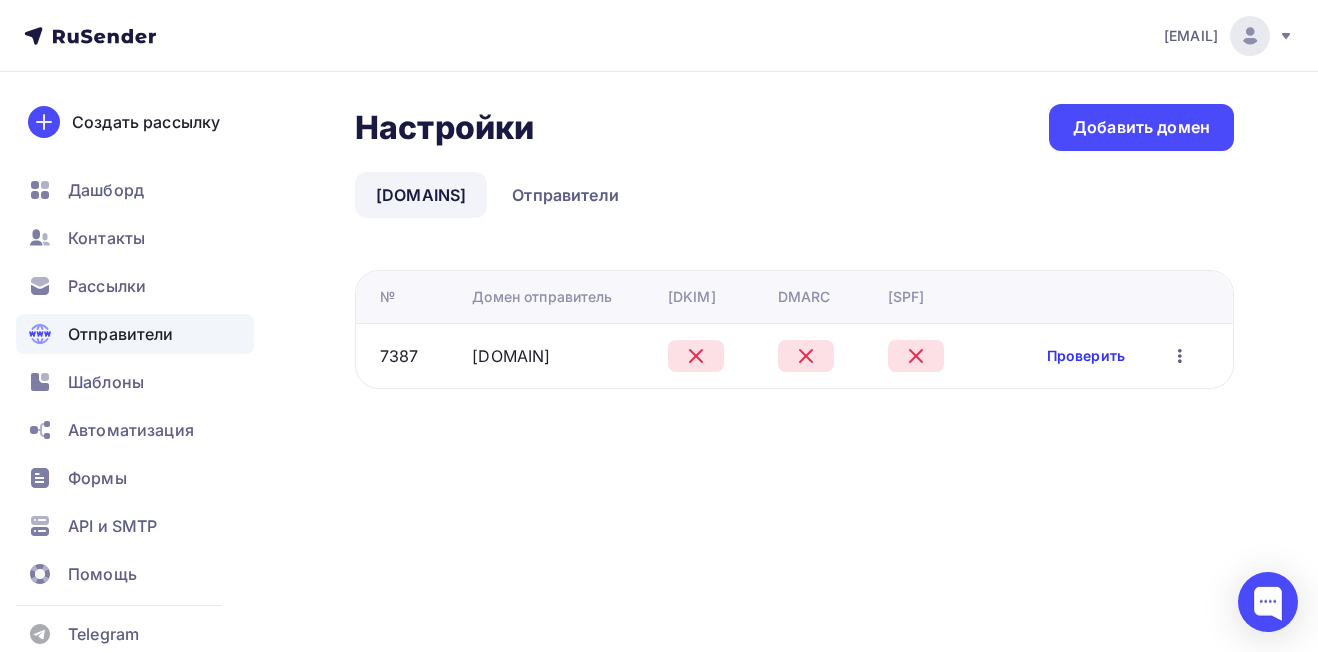 click on "Проверить" at bounding box center [1086, 356] 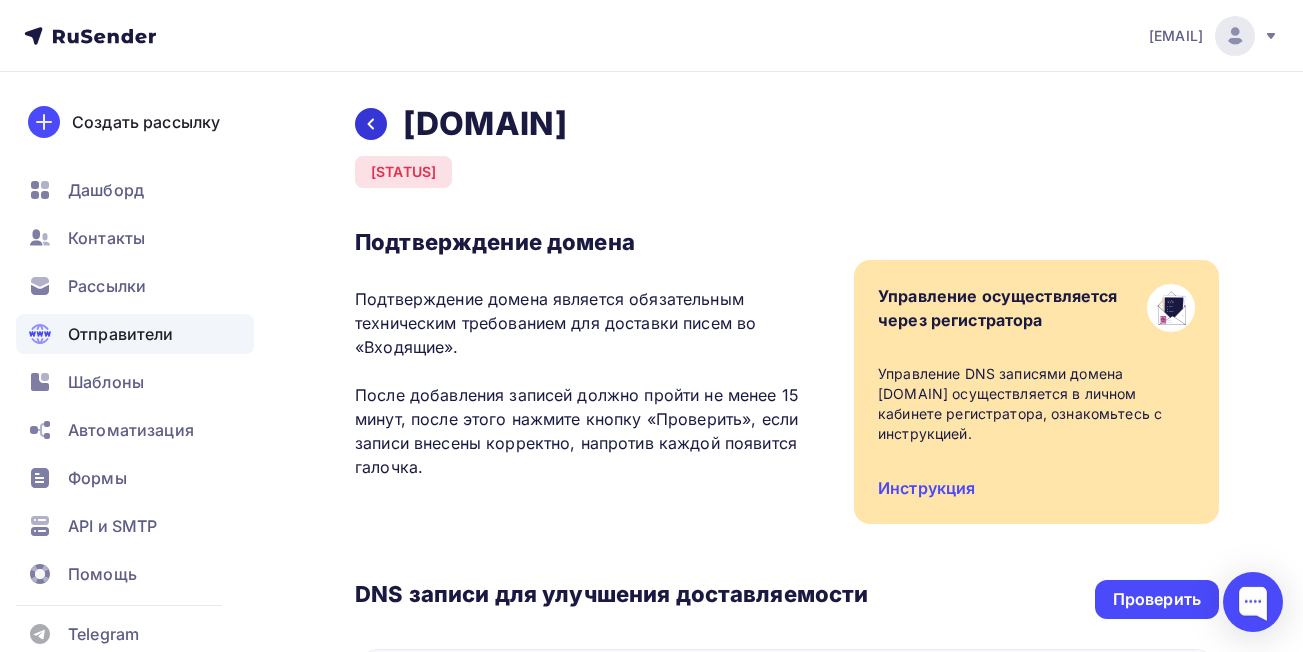 click at bounding box center (371, 124) 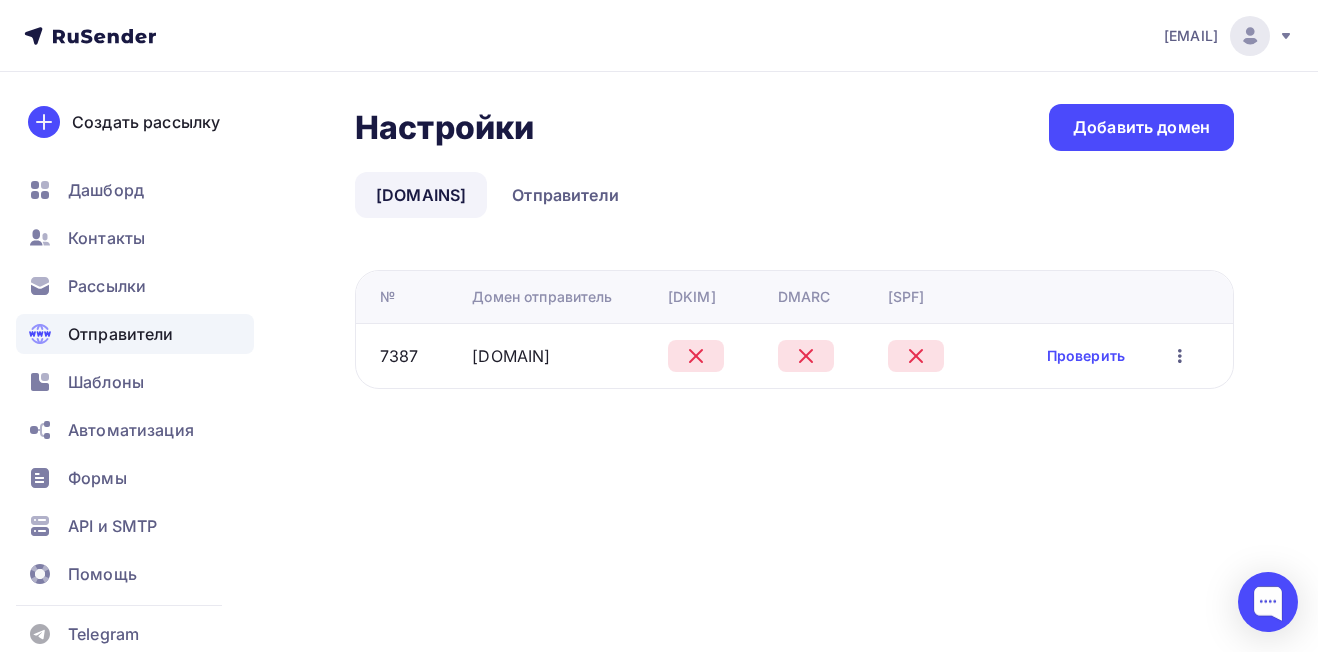 click at bounding box center (1180, 356) 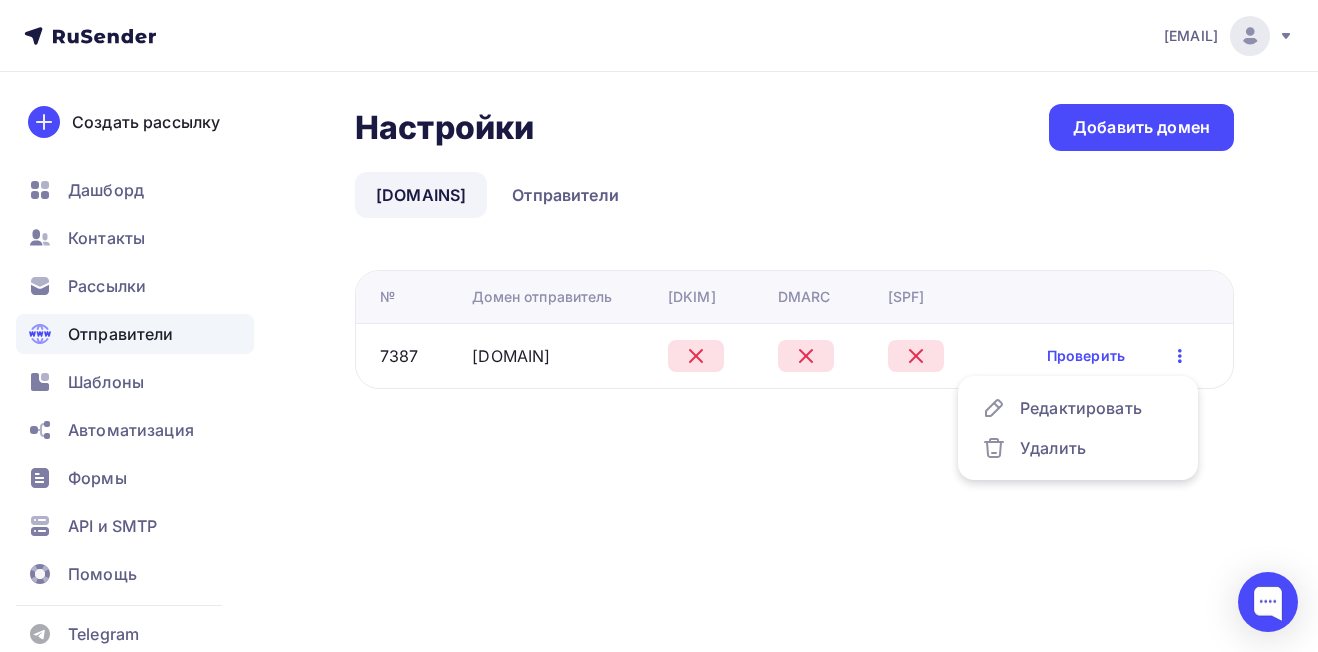 click at bounding box center (1180, 356) 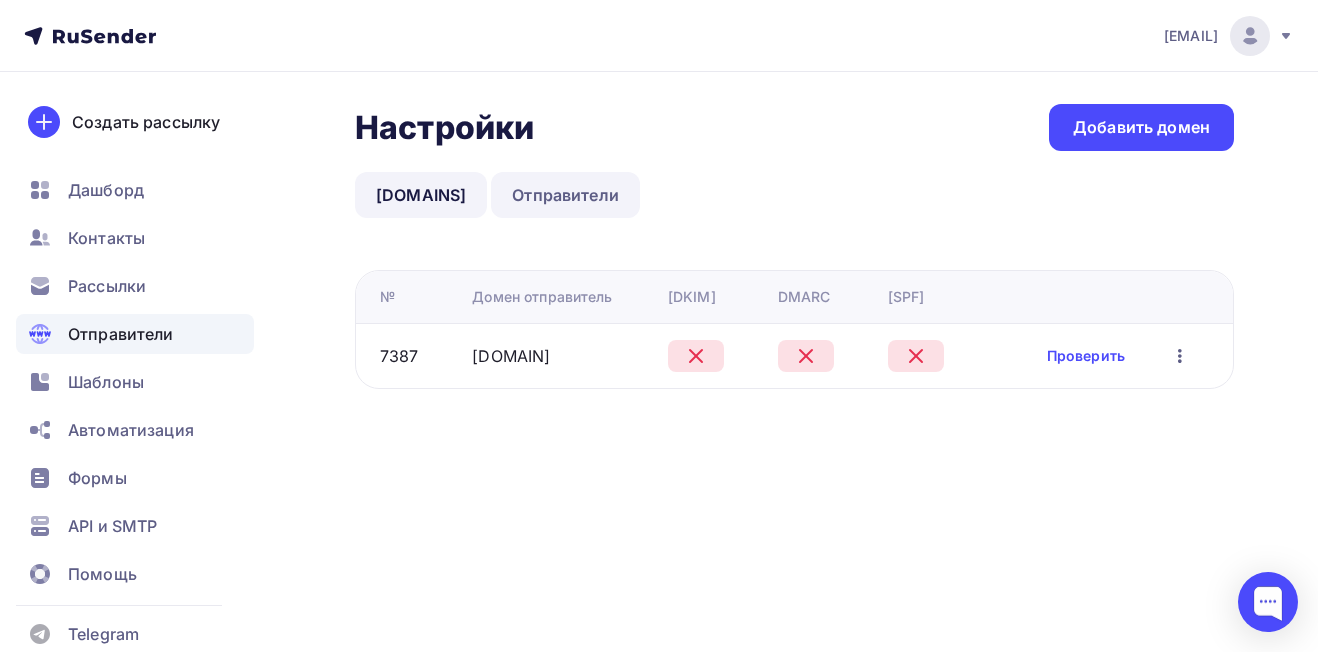 click on "Отправители" at bounding box center (565, 195) 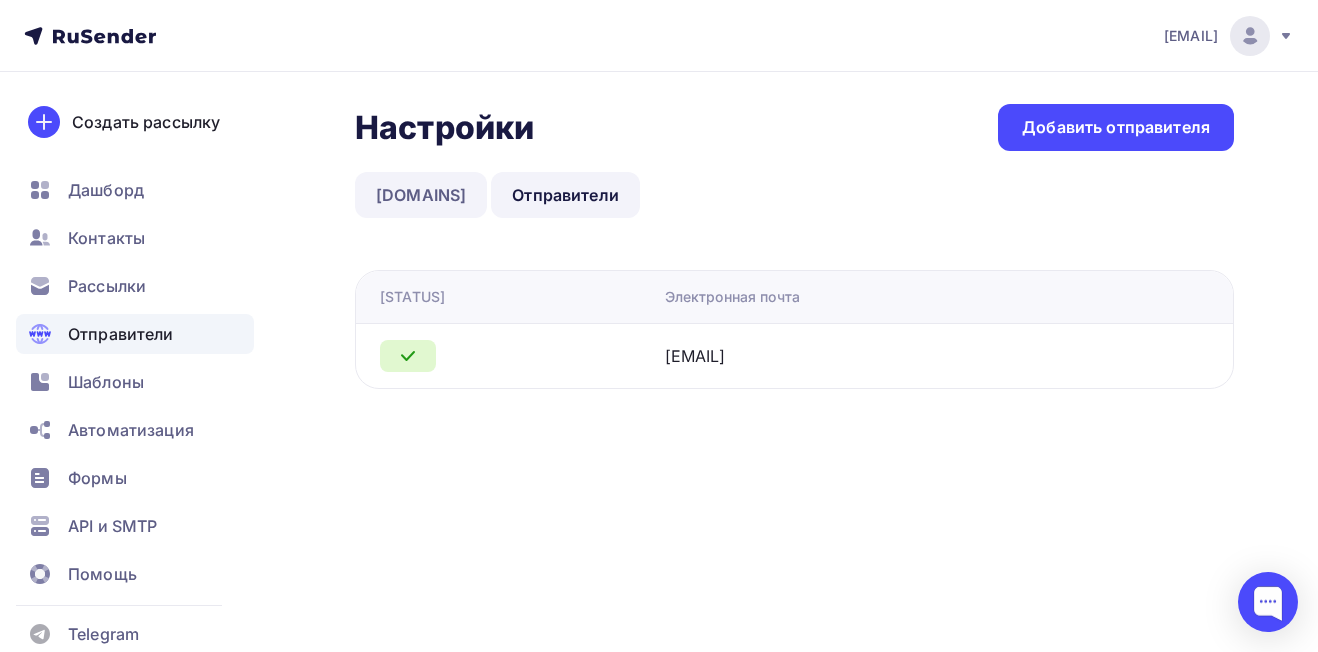 click on "Домены" at bounding box center [421, 195] 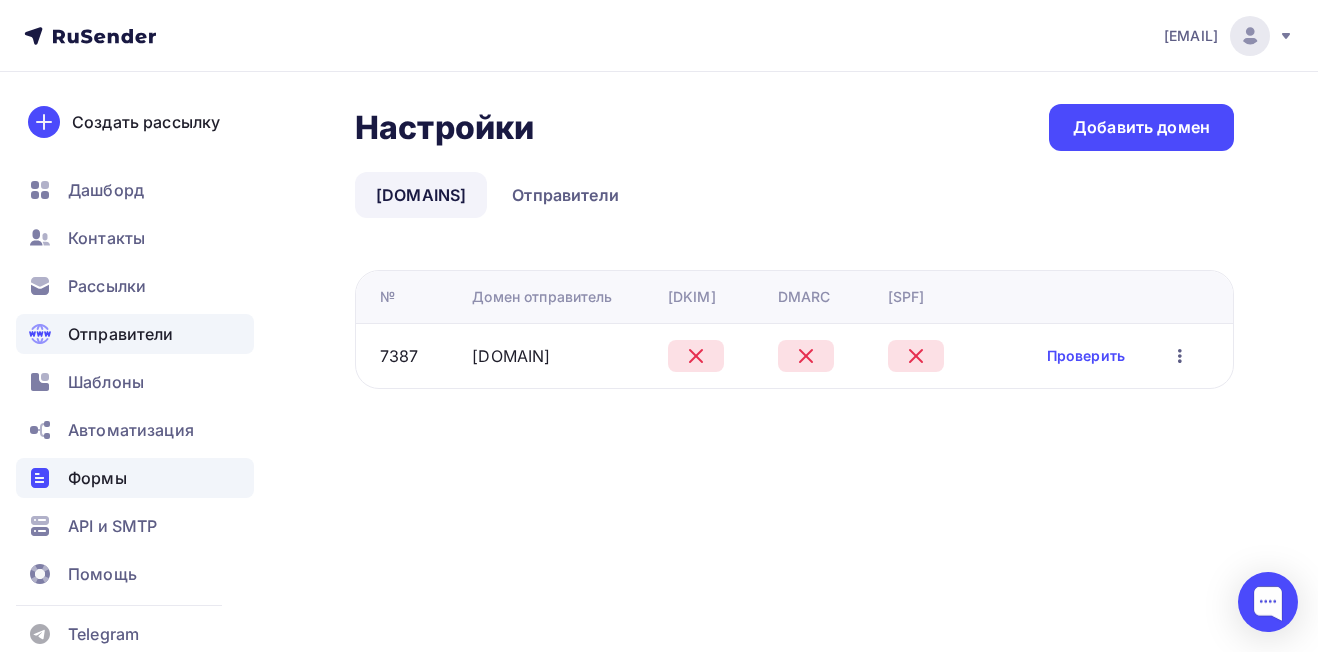 click on "Формы" at bounding box center [97, 478] 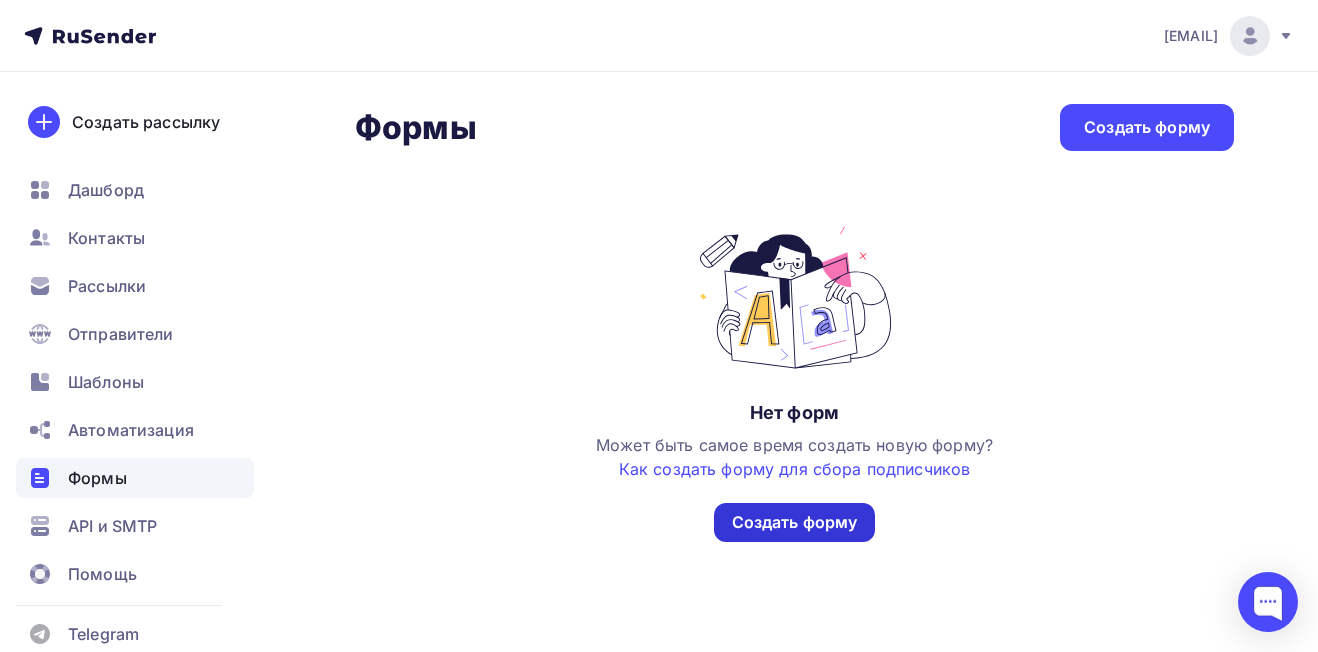 click on "Создать форму" at bounding box center (795, 522) 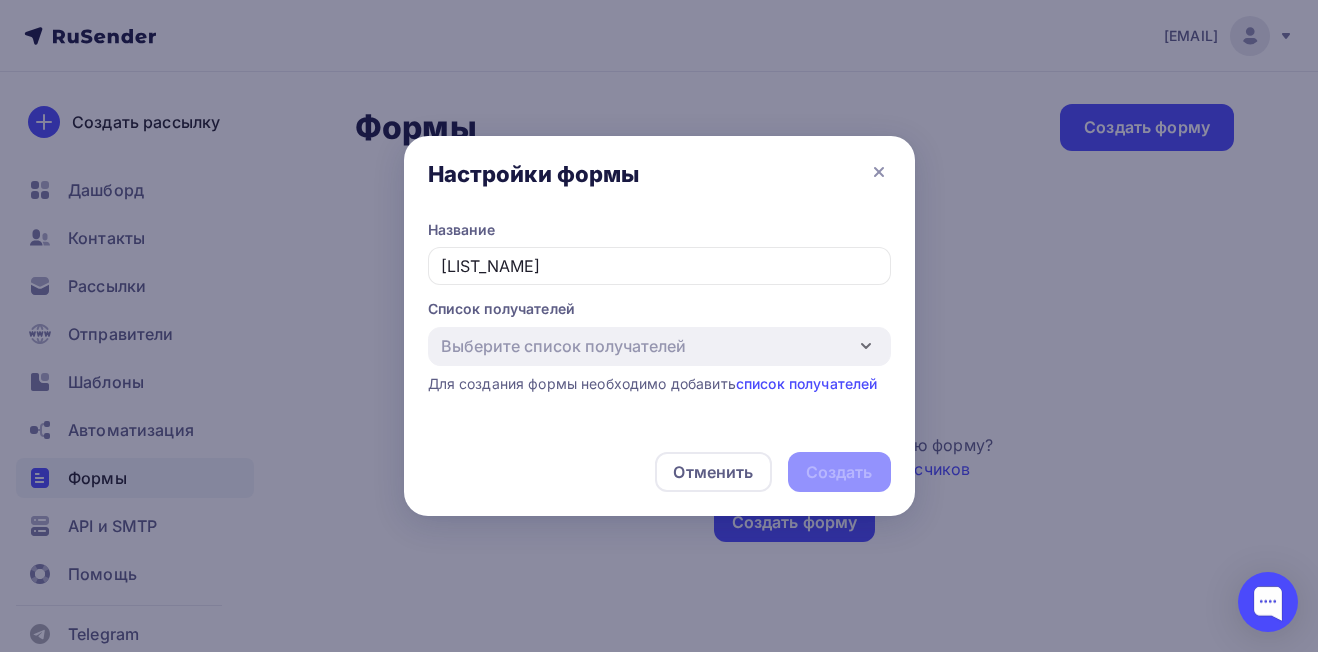 type on "список 1" 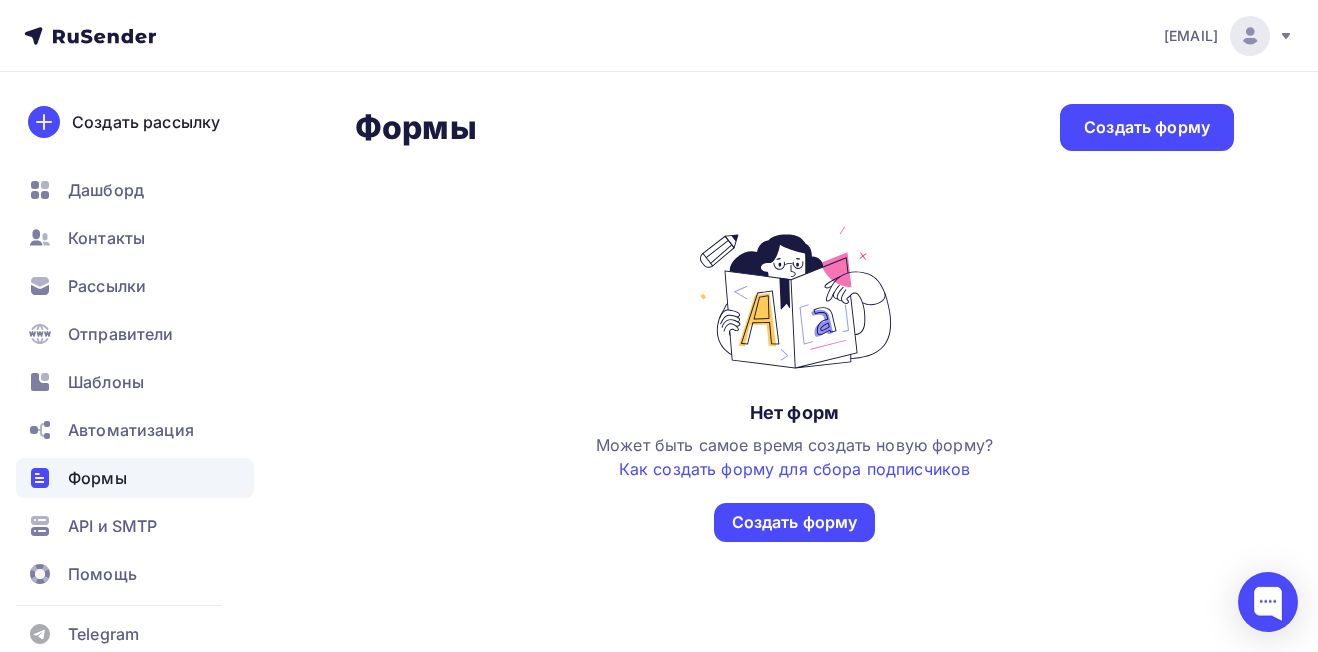 click on "Формы" at bounding box center (97, 478) 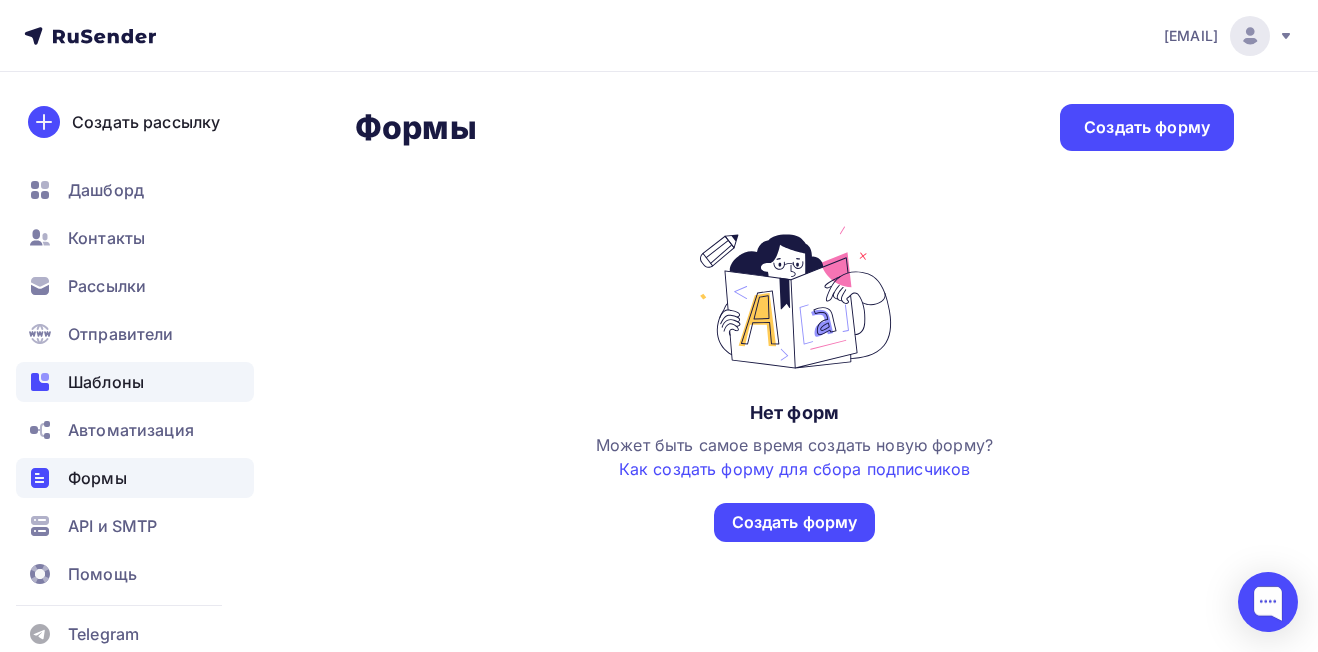 click on "Шаблоны" at bounding box center [106, 382] 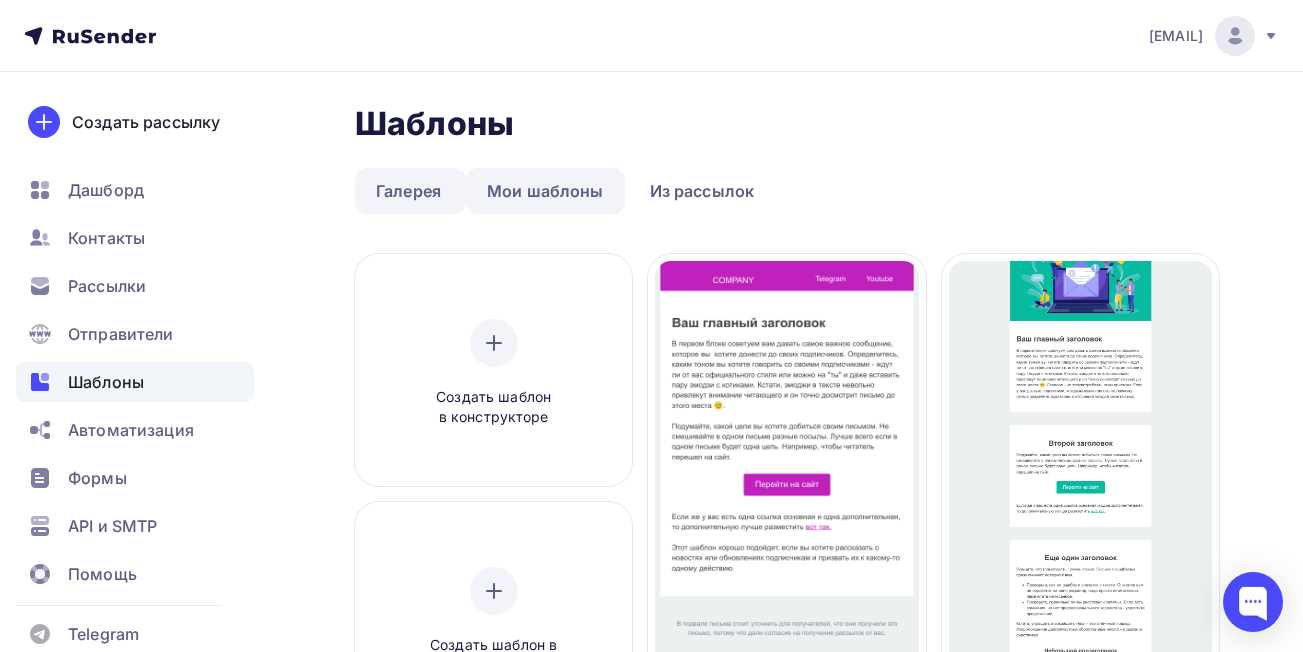 click on "Мои шаблоны" at bounding box center [408, 191] 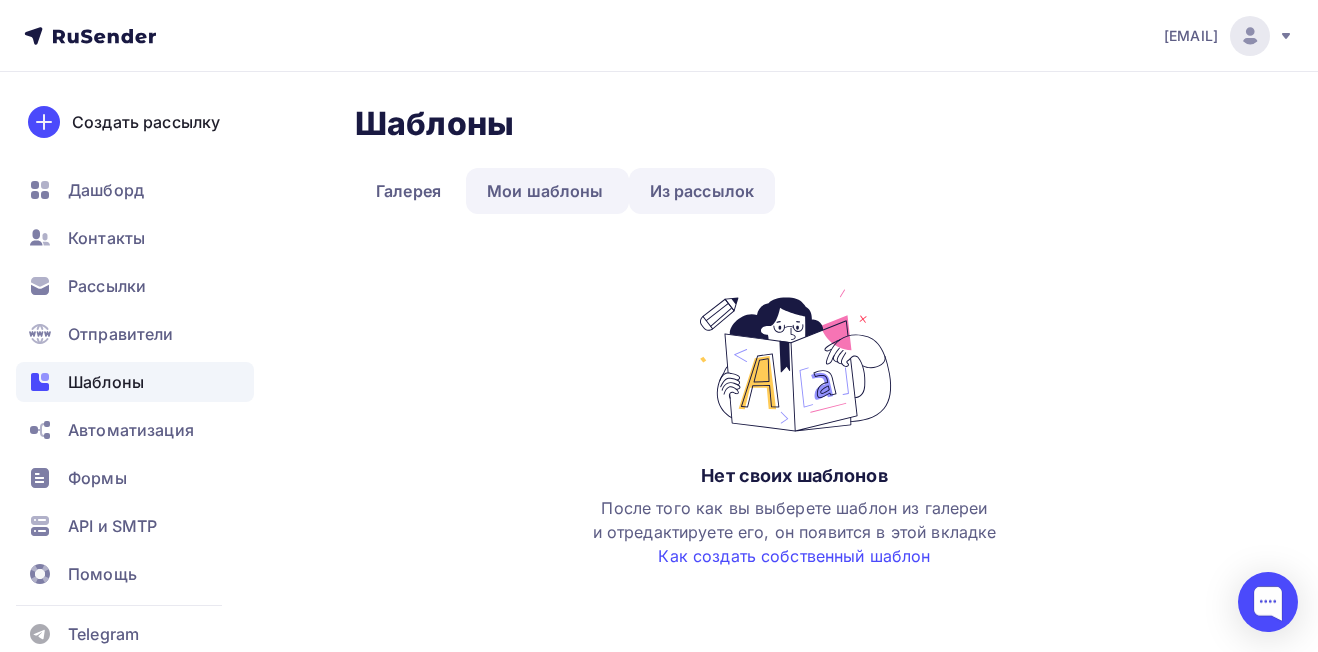 click on "Из рассылок" at bounding box center [408, 191] 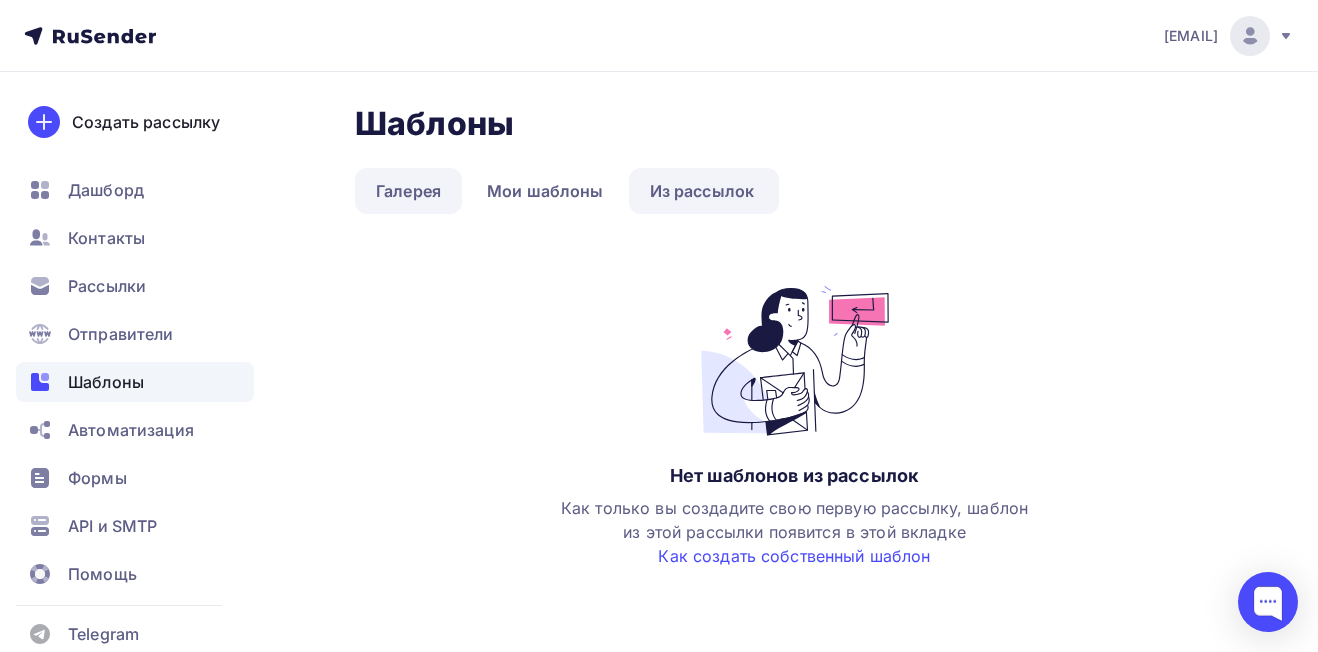 click on "Галерея" at bounding box center (408, 191) 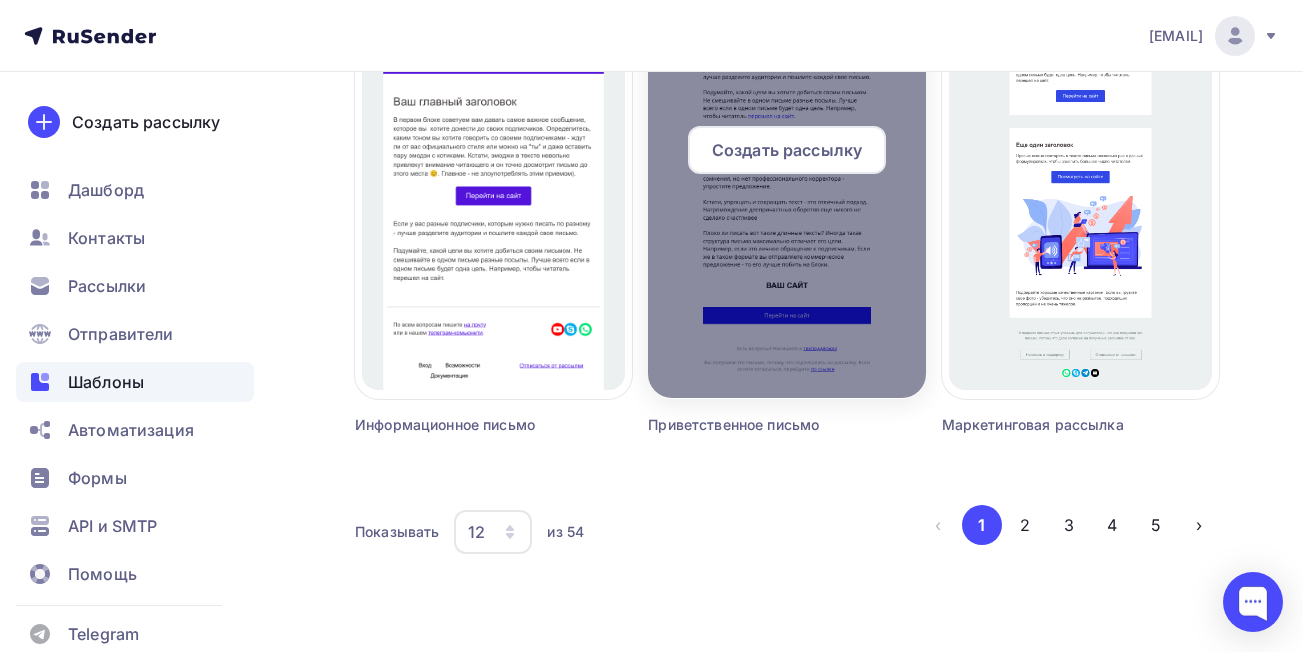 scroll, scrollTop: 1987, scrollLeft: 0, axis: vertical 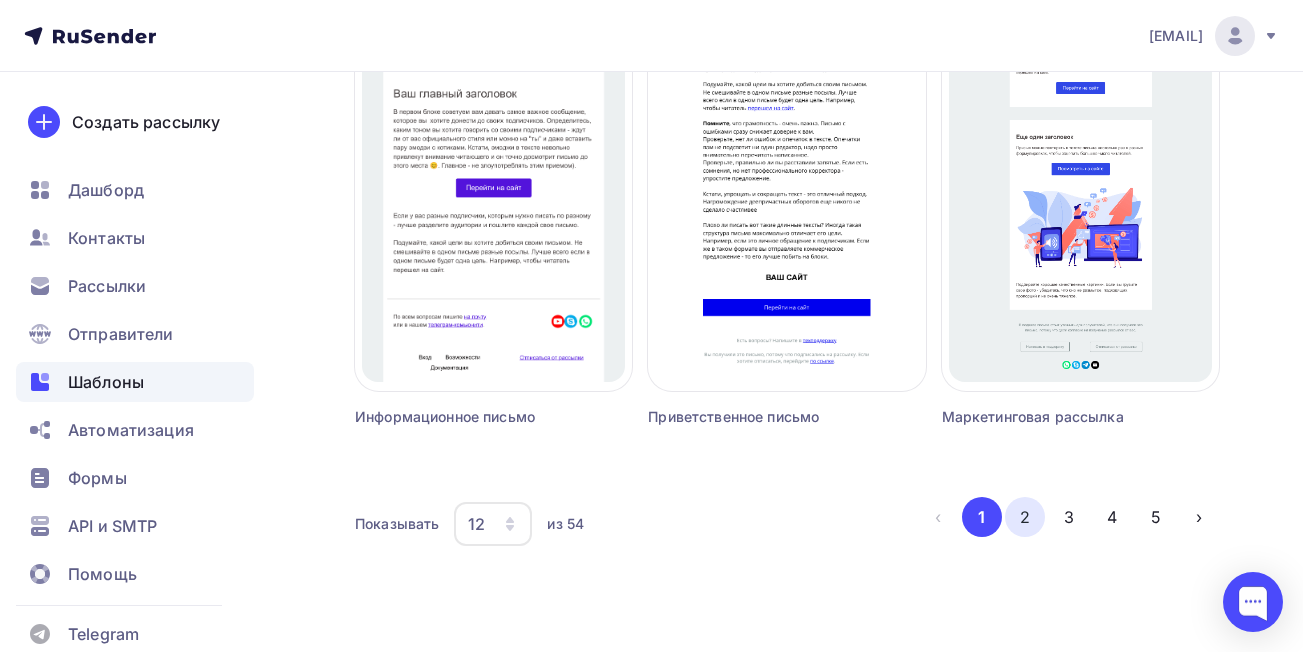 click on "2" at bounding box center (1025, 517) 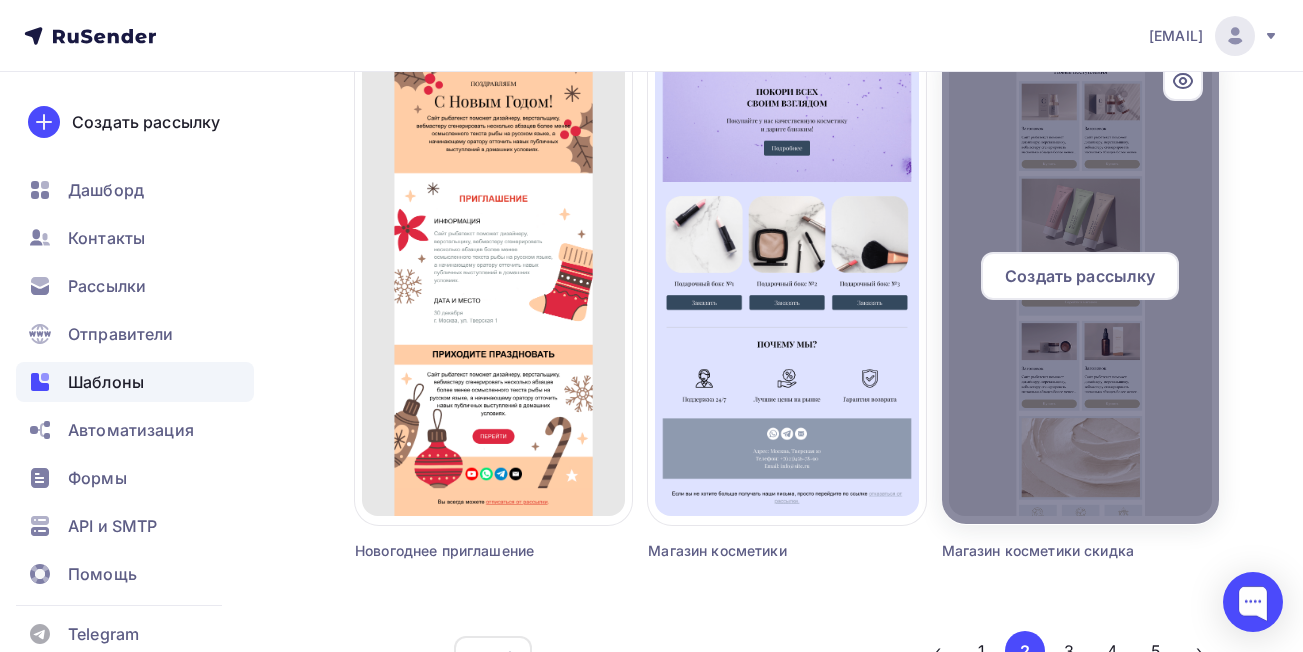 scroll, scrollTop: 1987, scrollLeft: 0, axis: vertical 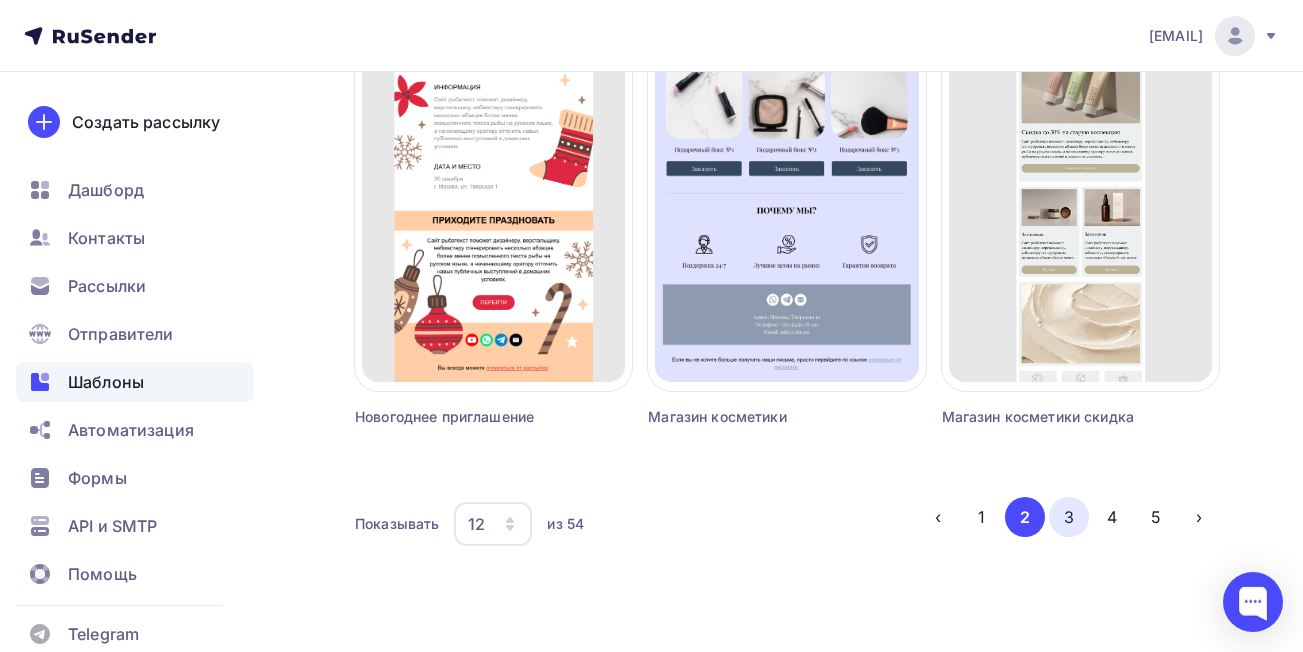 click on "3" at bounding box center (1069, 517) 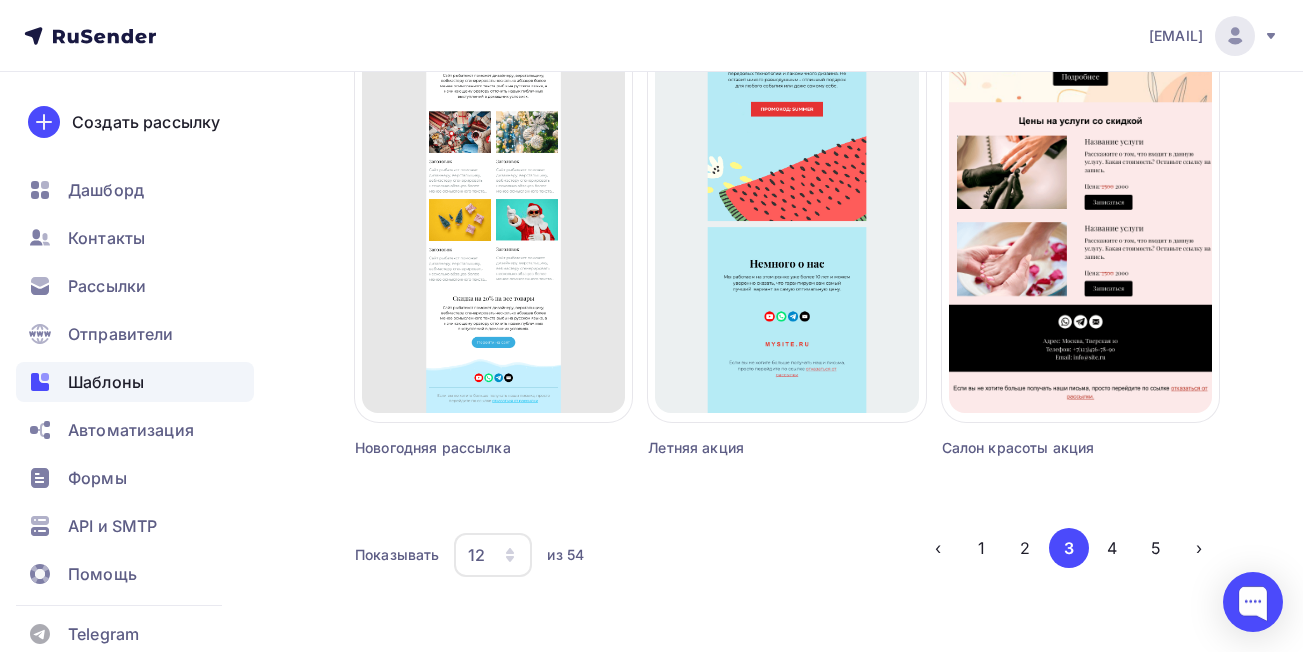 scroll, scrollTop: 1987, scrollLeft: 0, axis: vertical 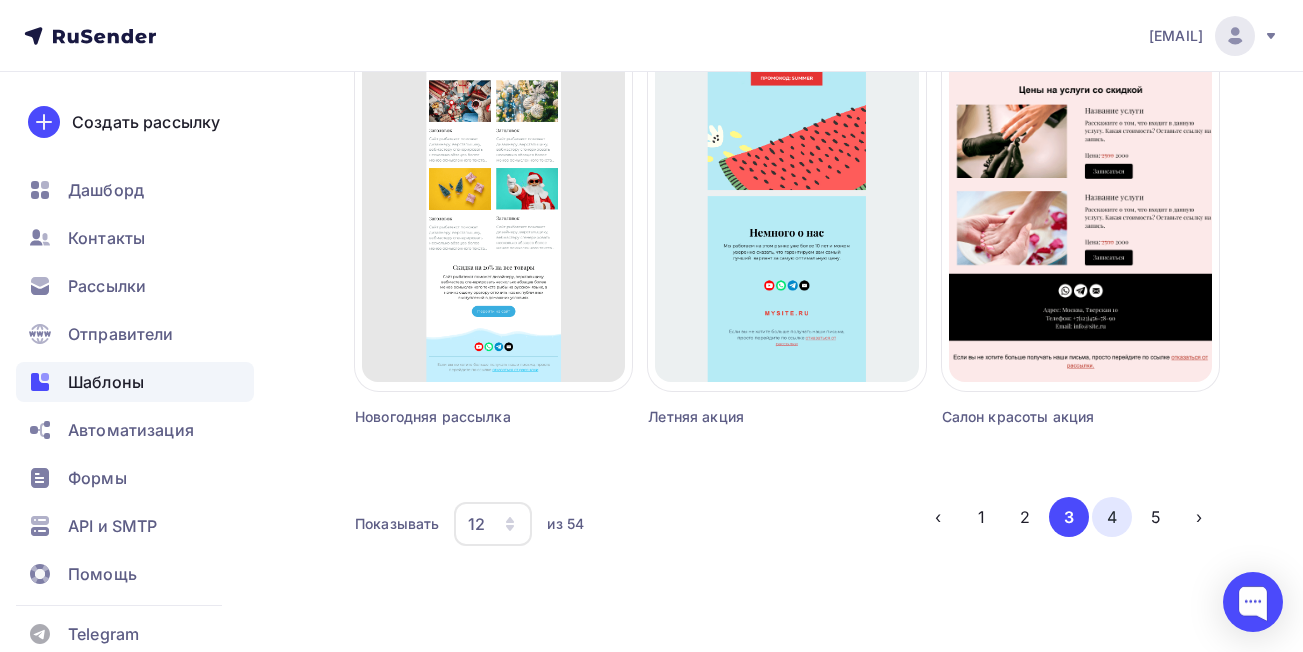 click on "4" at bounding box center (1112, 517) 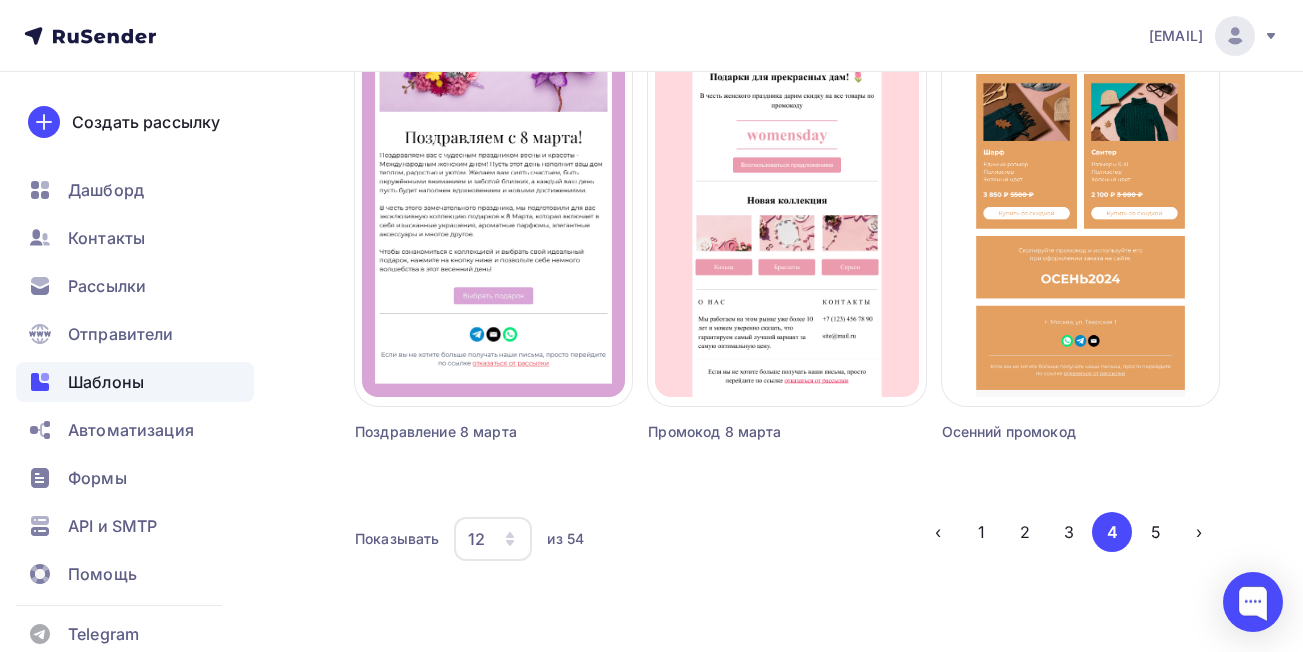 scroll, scrollTop: 1987, scrollLeft: 0, axis: vertical 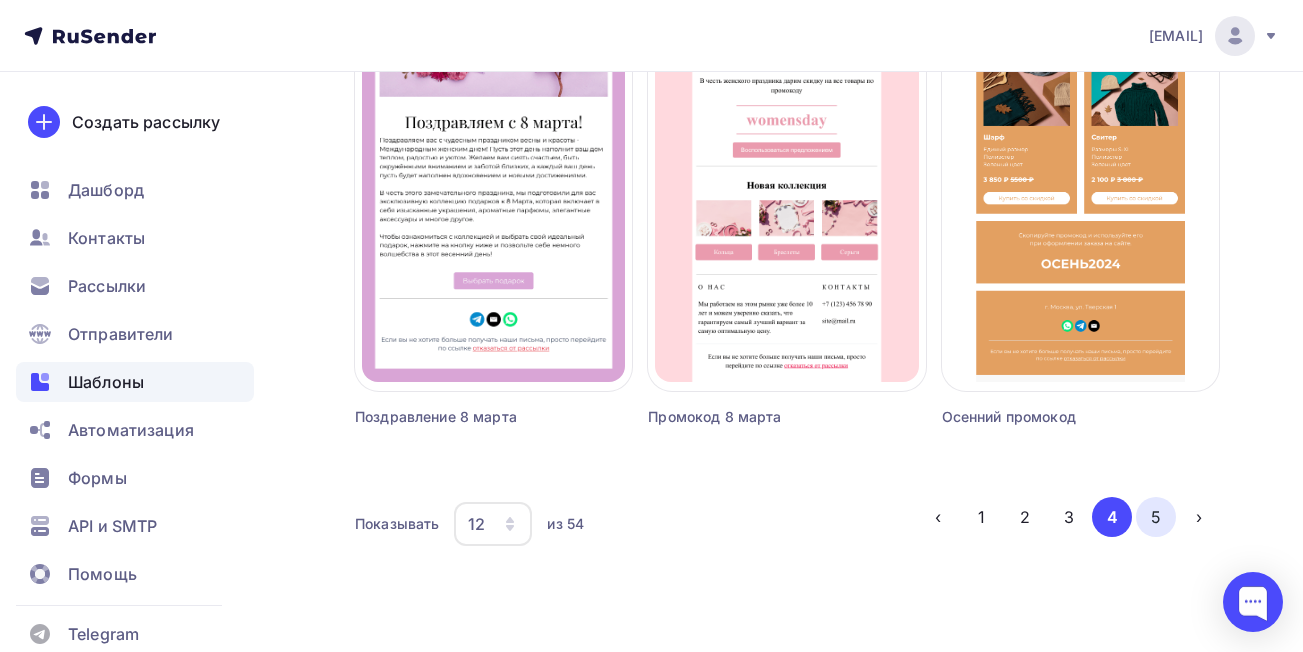 click on "5" at bounding box center [1156, 517] 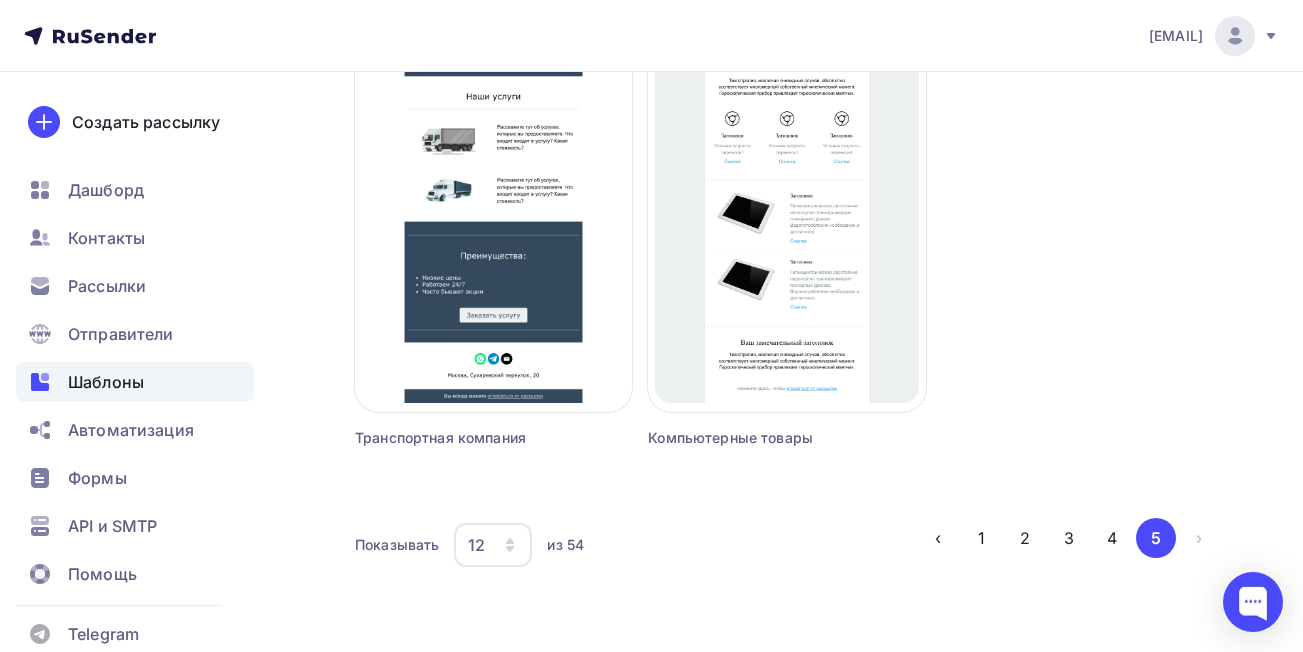 scroll, scrollTop: 1987, scrollLeft: 0, axis: vertical 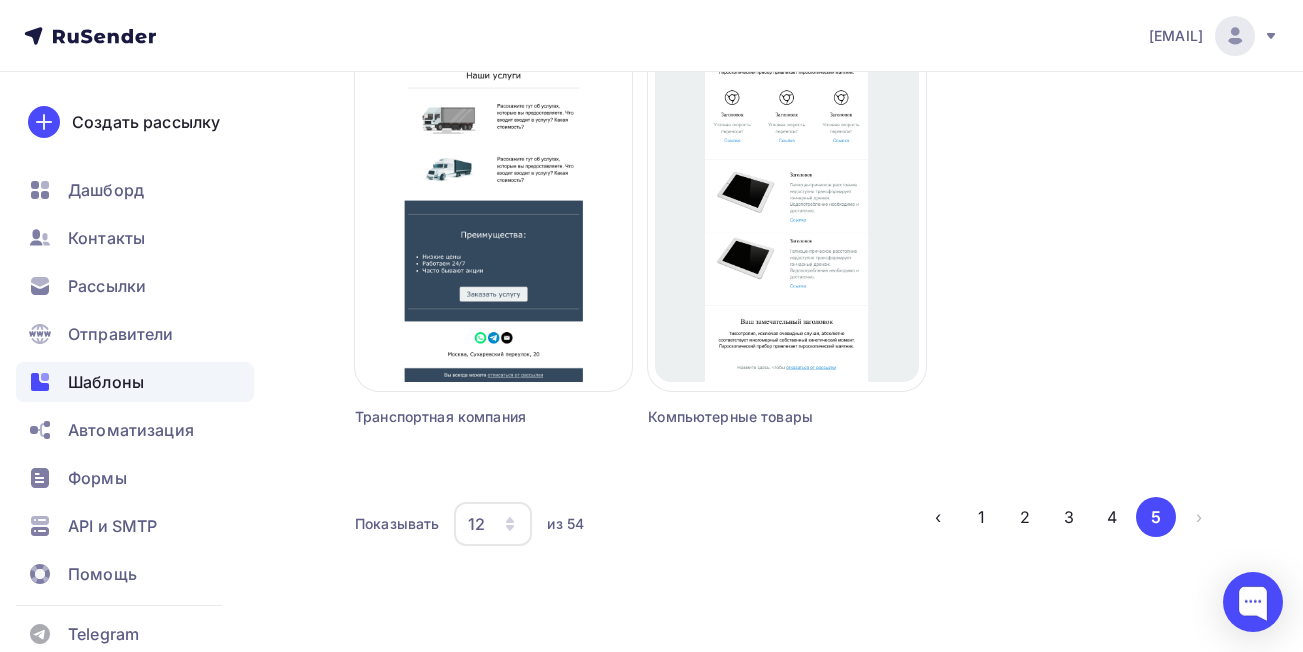 click on "›" at bounding box center [1198, 517] 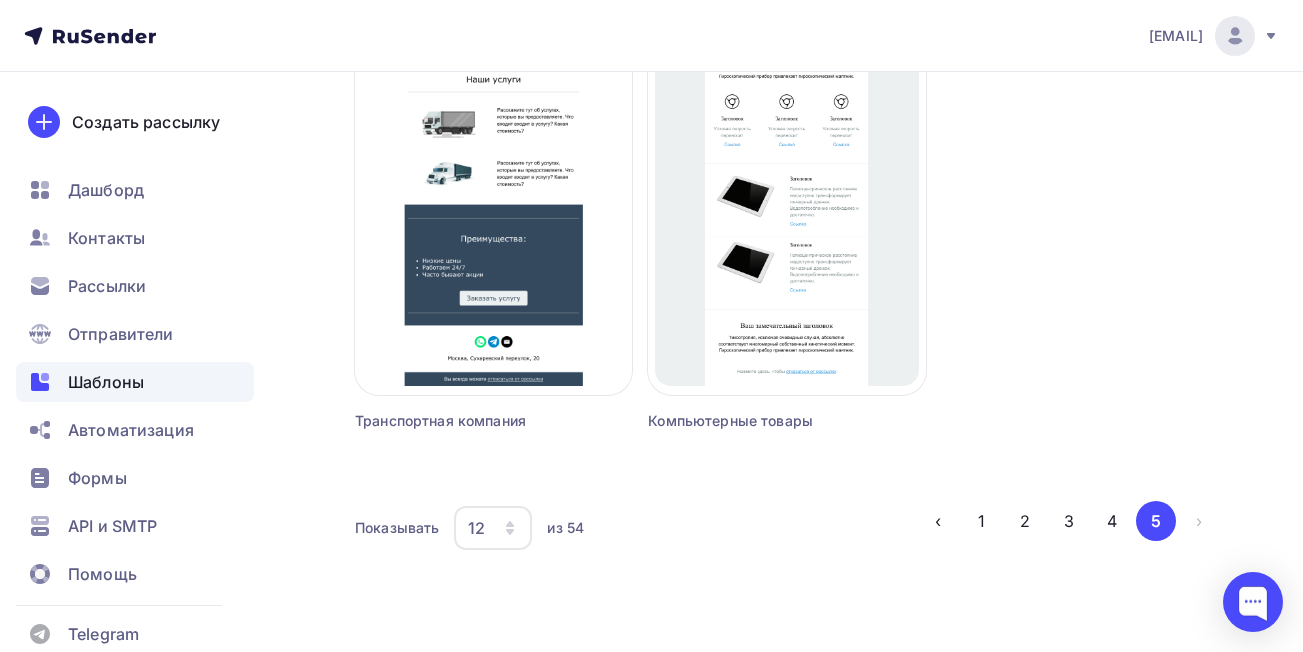 scroll, scrollTop: 1987, scrollLeft: 0, axis: vertical 